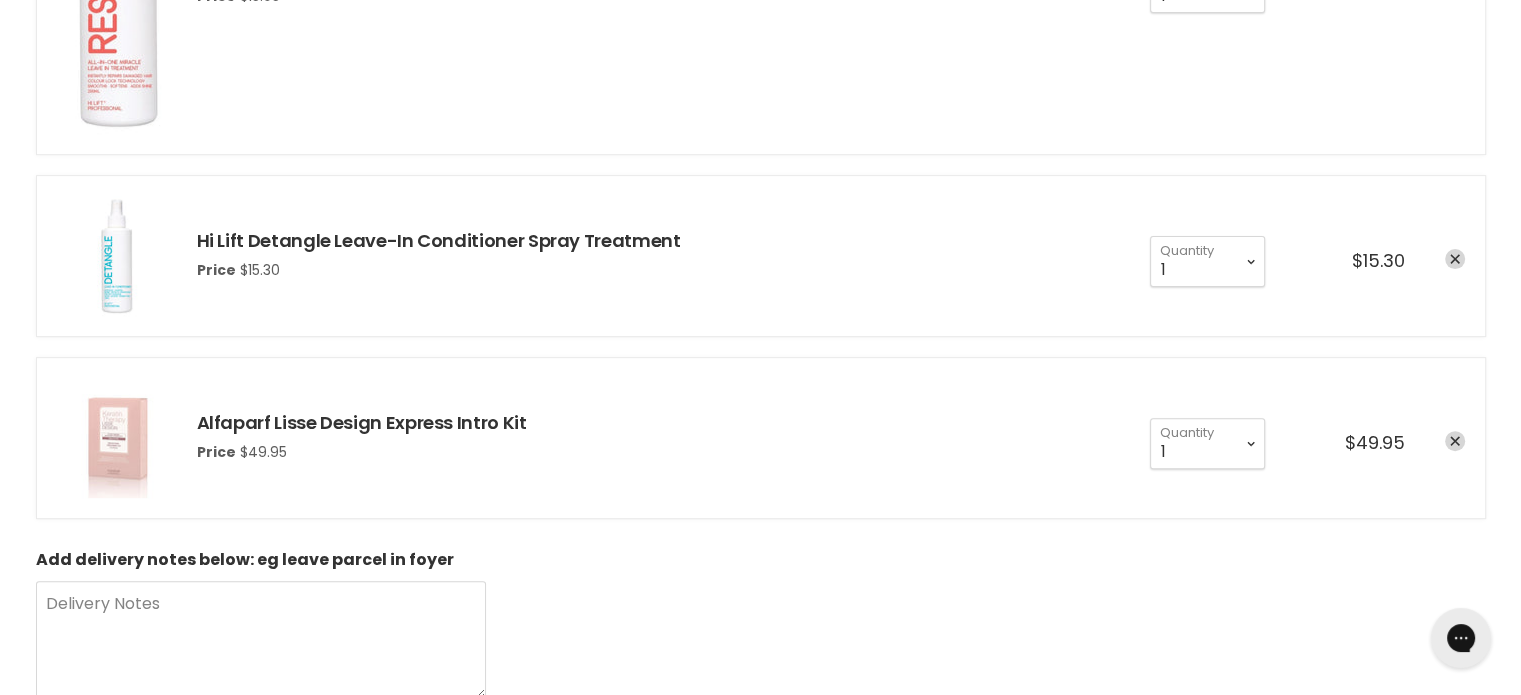 scroll, scrollTop: 600, scrollLeft: 0, axis: vertical 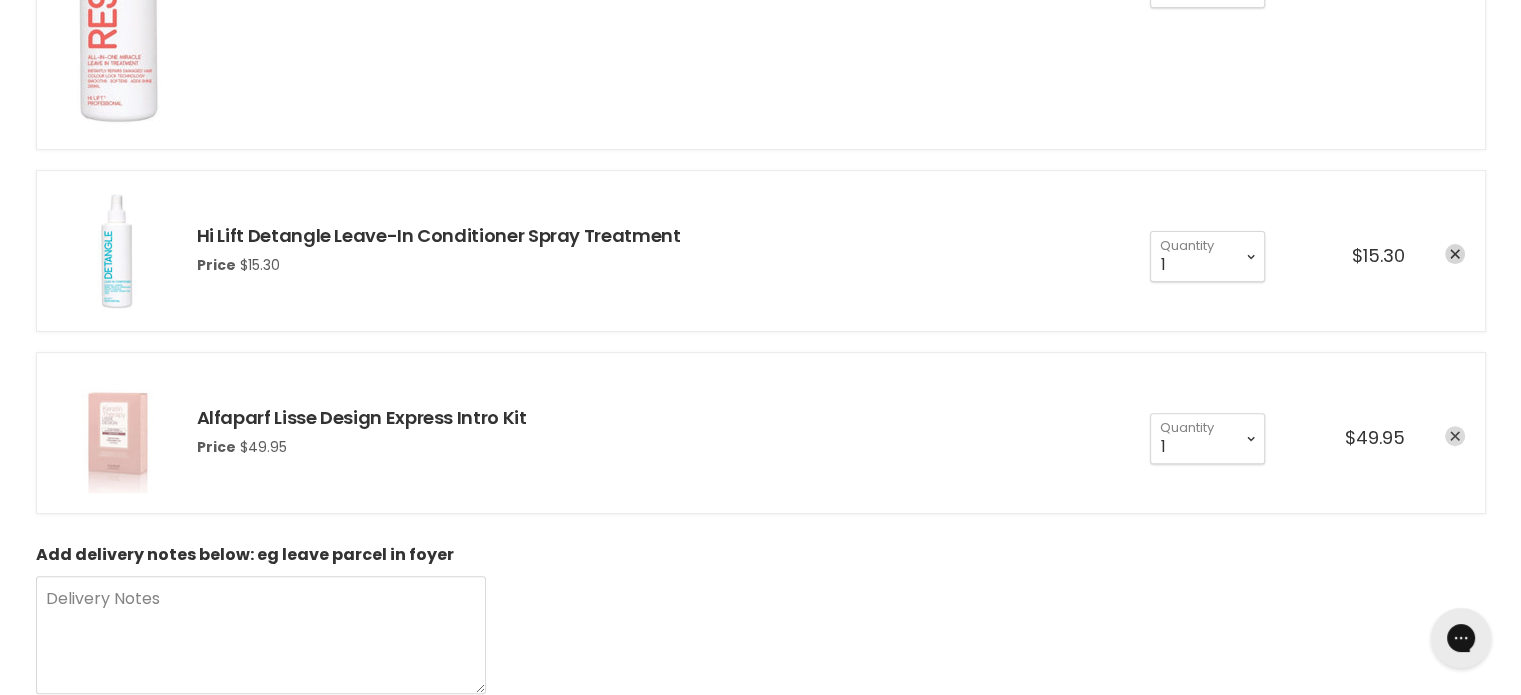 click 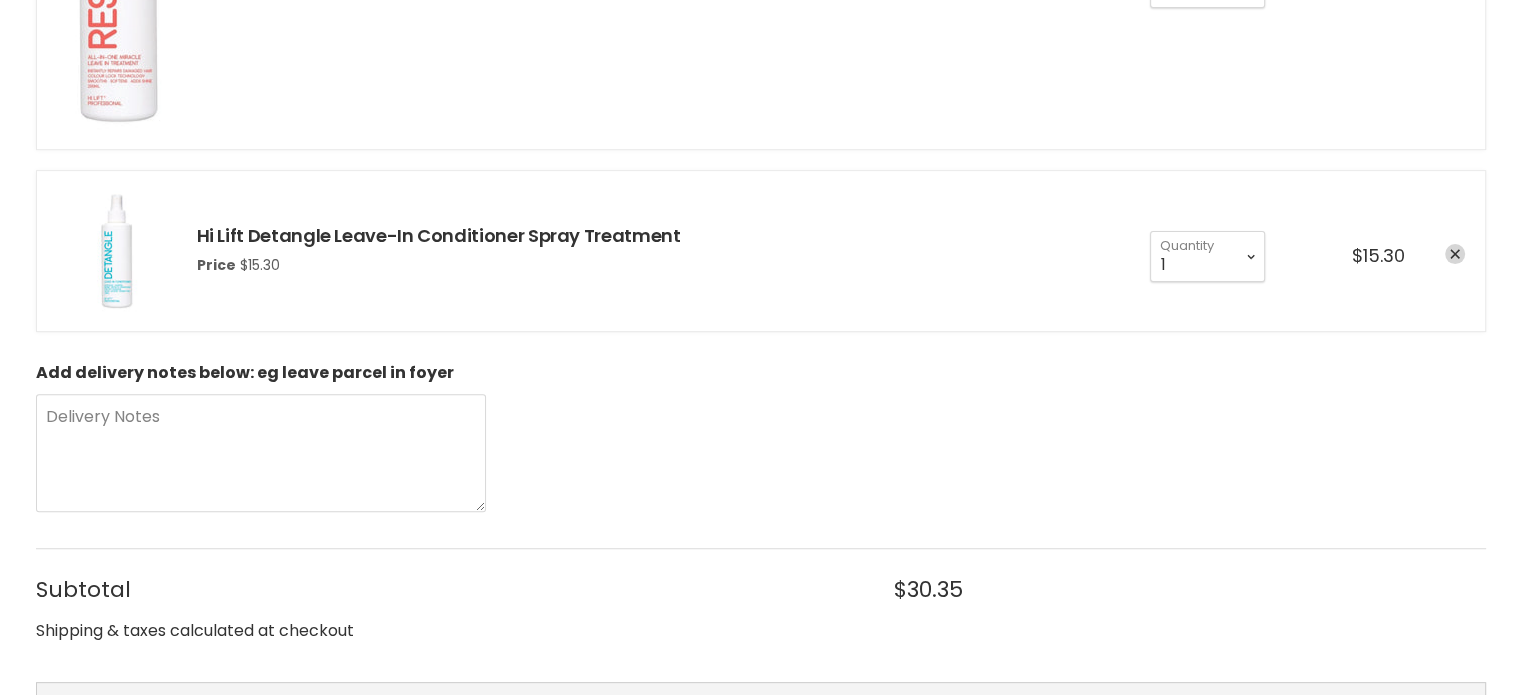 scroll, scrollTop: 0, scrollLeft: 0, axis: both 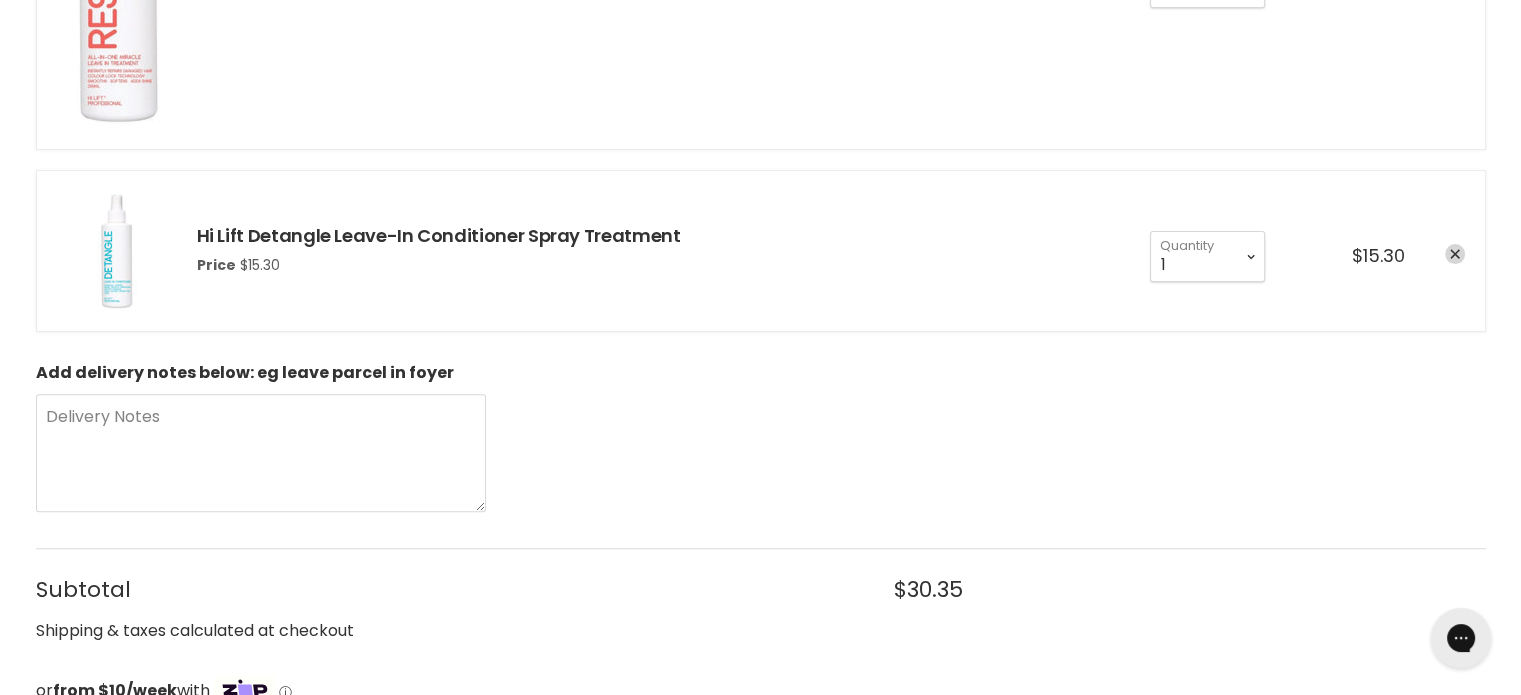 click 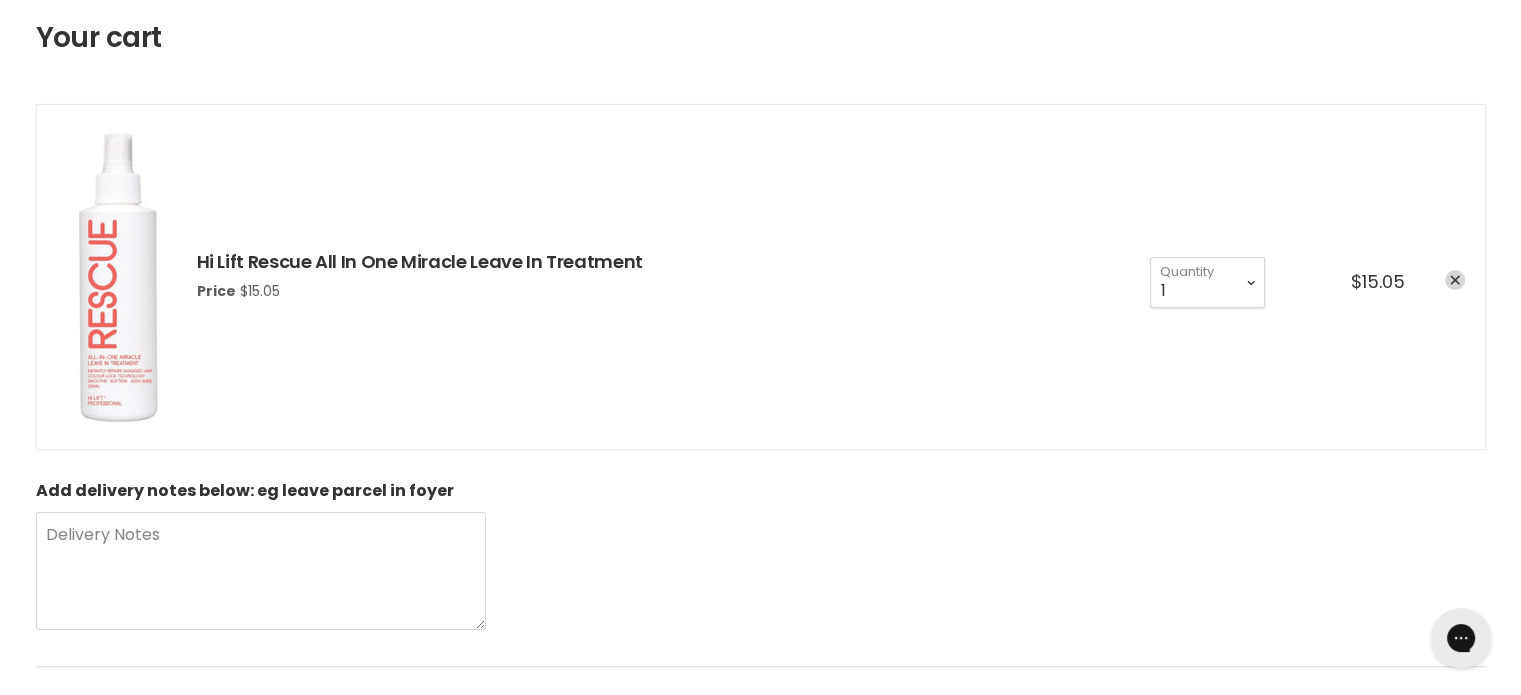 scroll, scrollTop: 200, scrollLeft: 0, axis: vertical 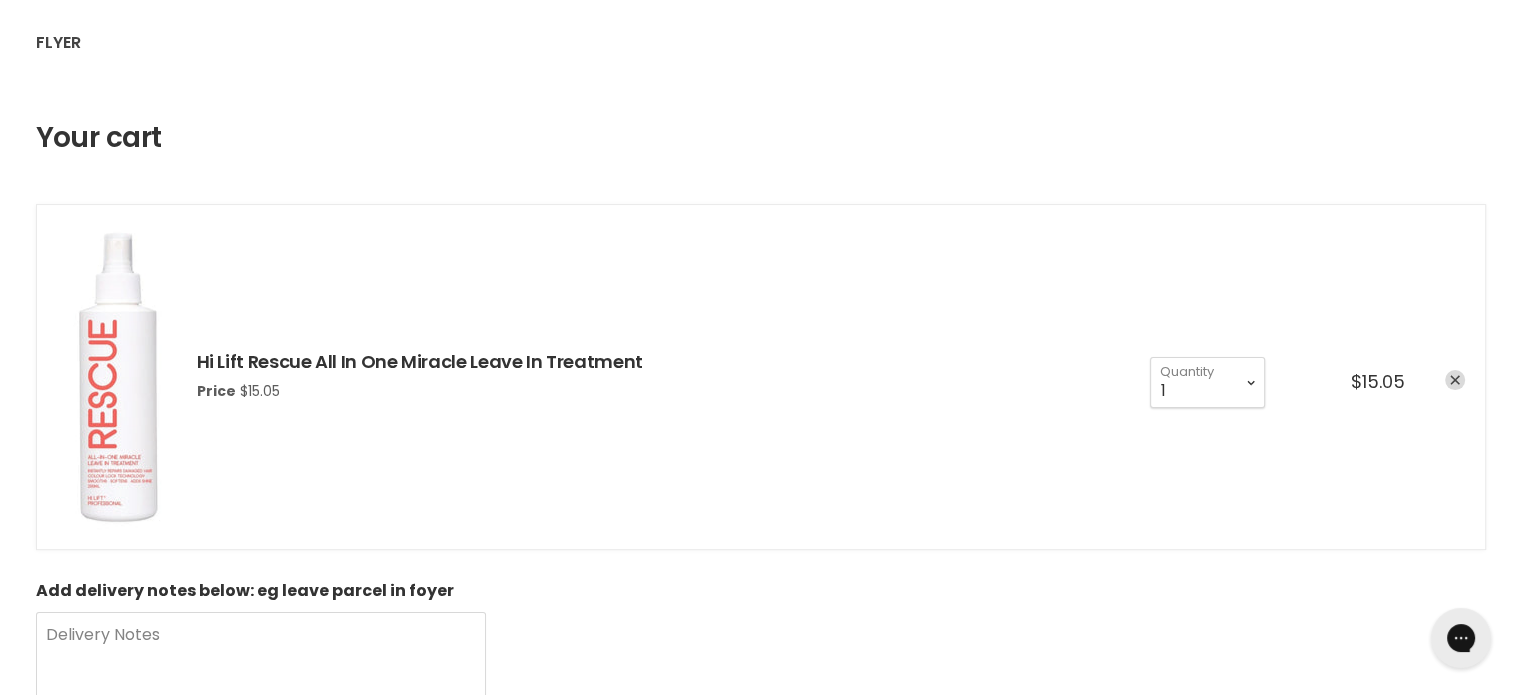 click 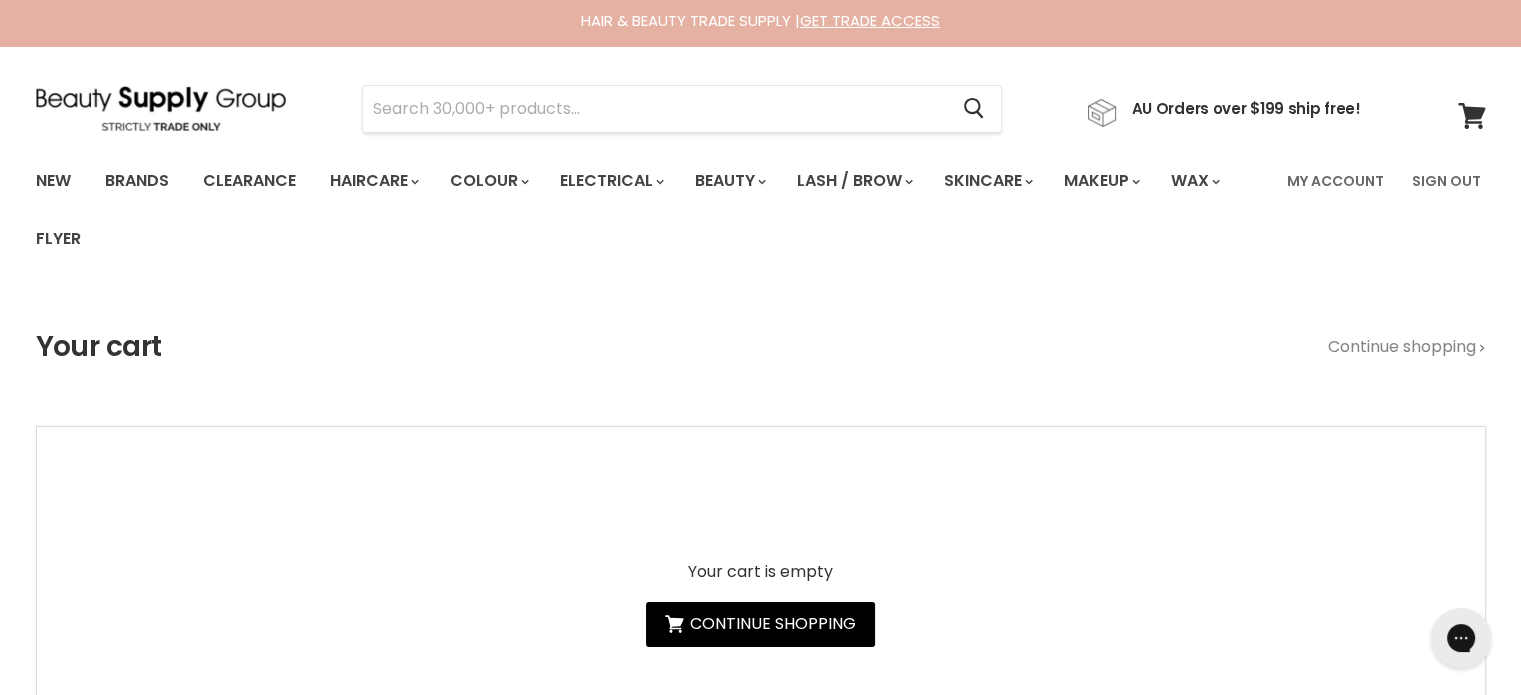 scroll, scrollTop: 0, scrollLeft: 0, axis: both 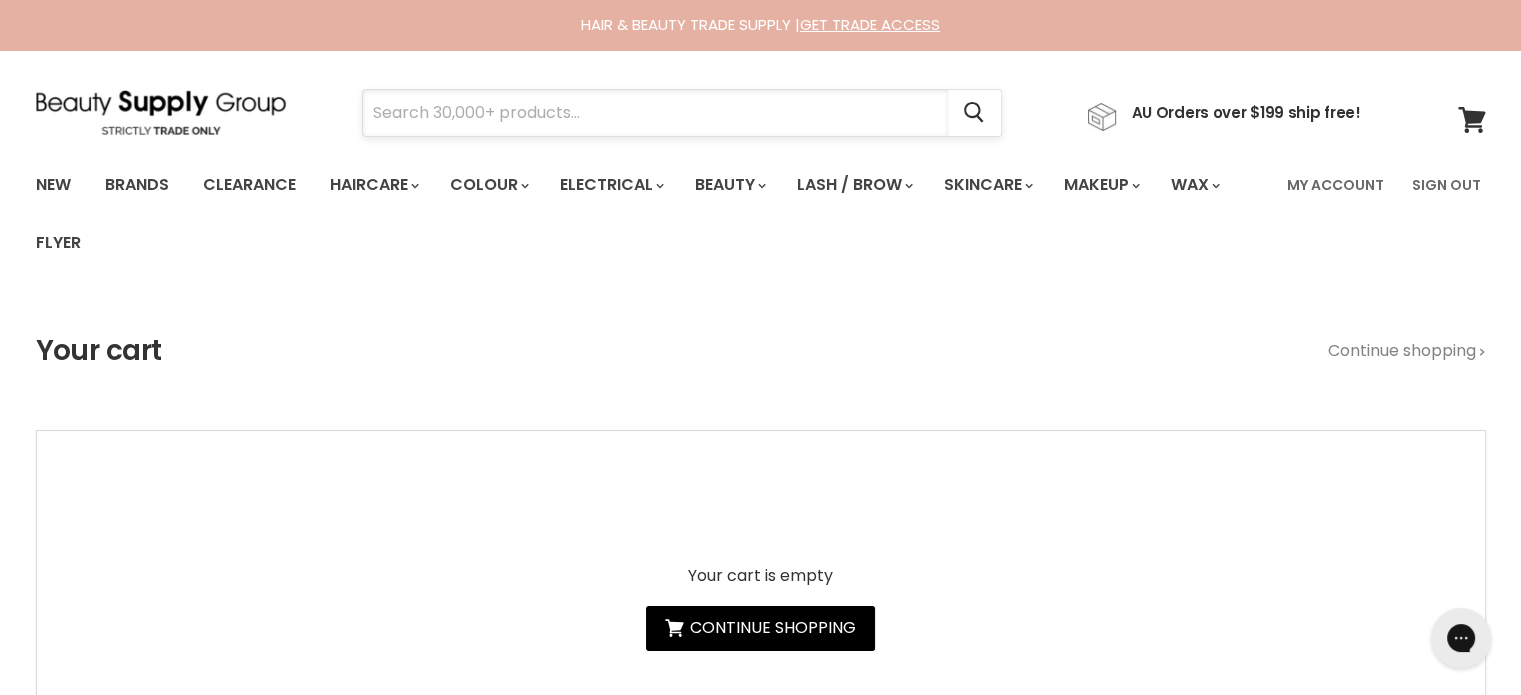 paste on "Jeval Don't Go Changing Colour Care Shampoo" 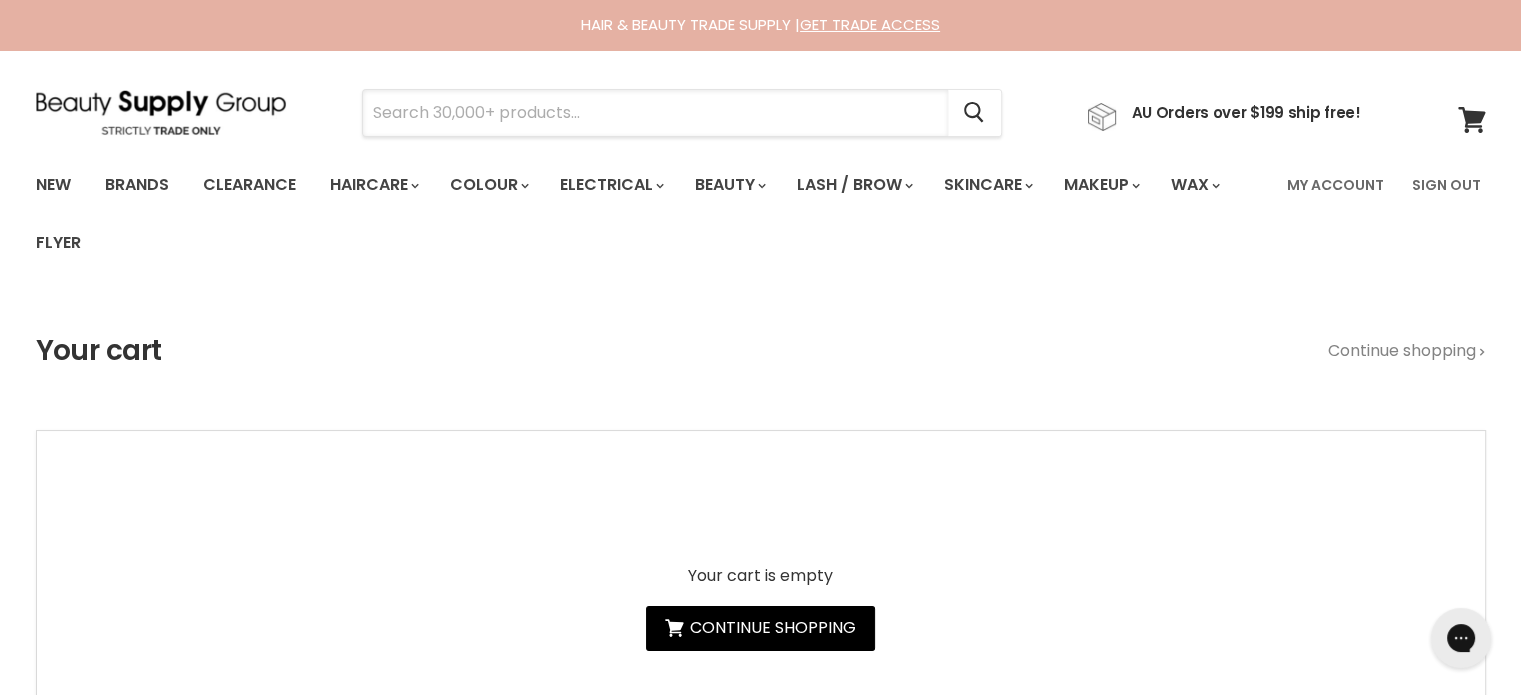 type on "Jeval Don't Go Changing Colour Care Shampoo" 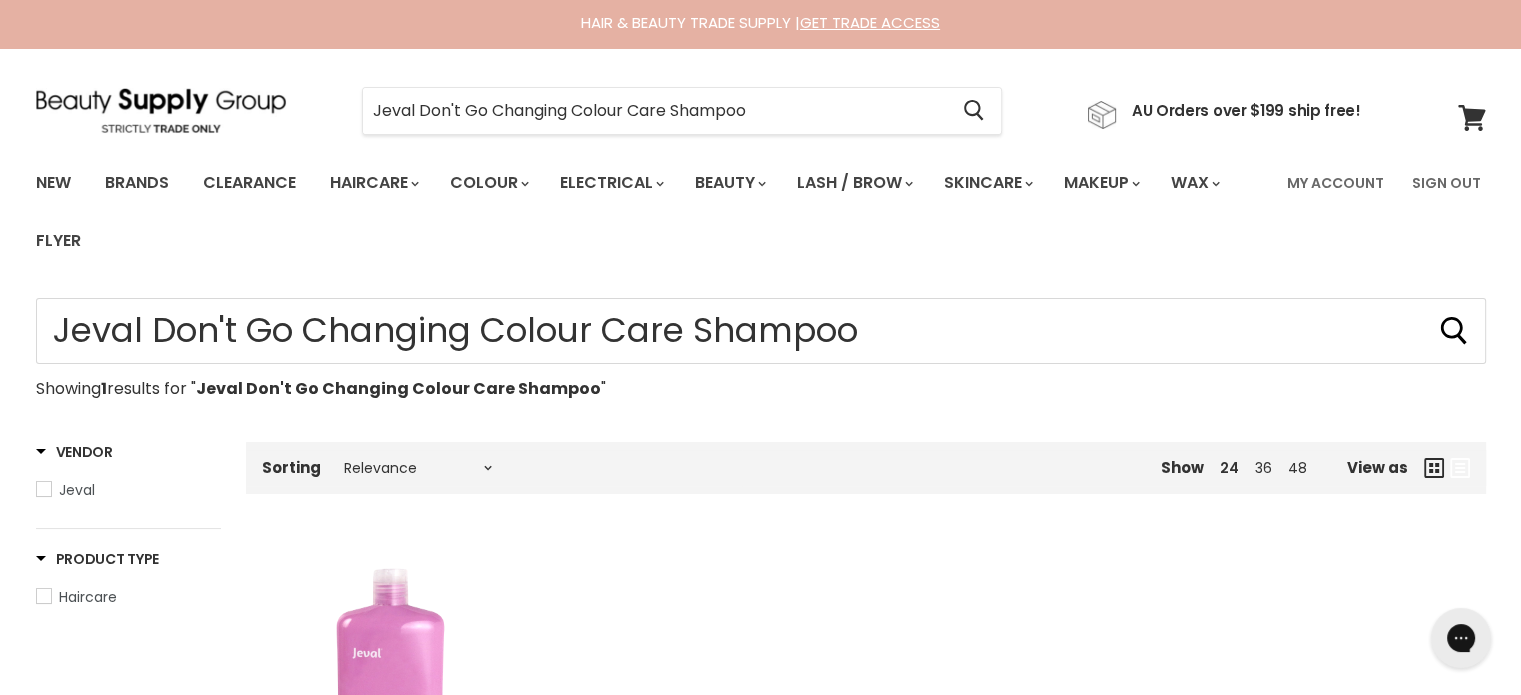 scroll, scrollTop: 300, scrollLeft: 0, axis: vertical 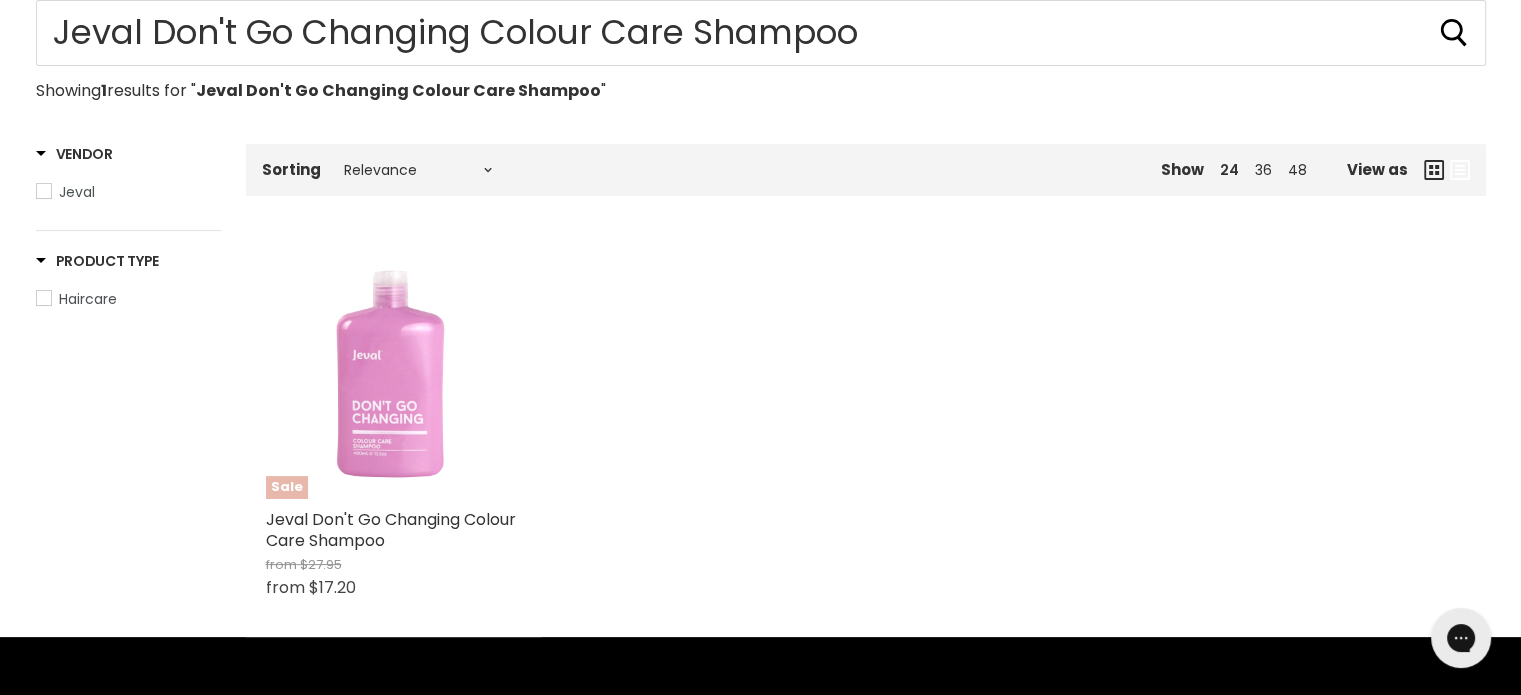 click at bounding box center (393, 371) 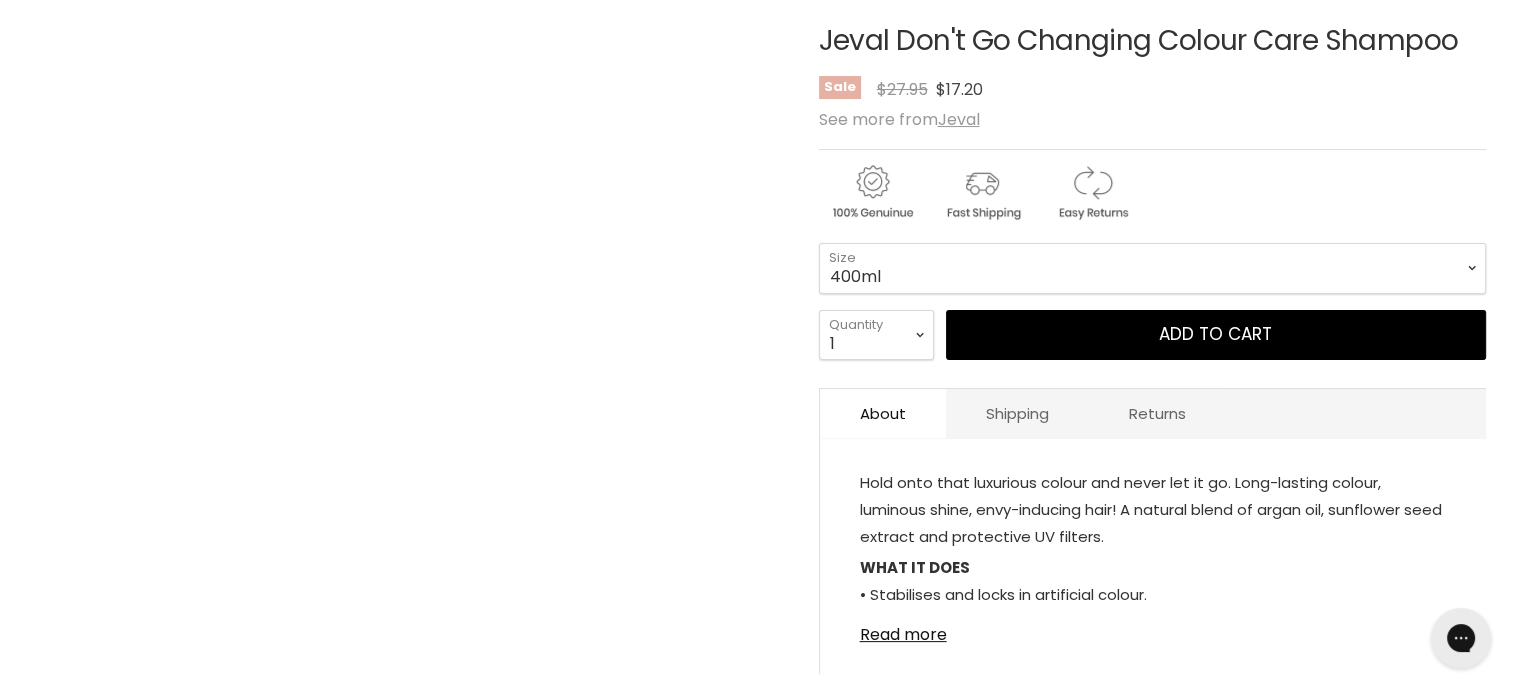 scroll, scrollTop: 400, scrollLeft: 0, axis: vertical 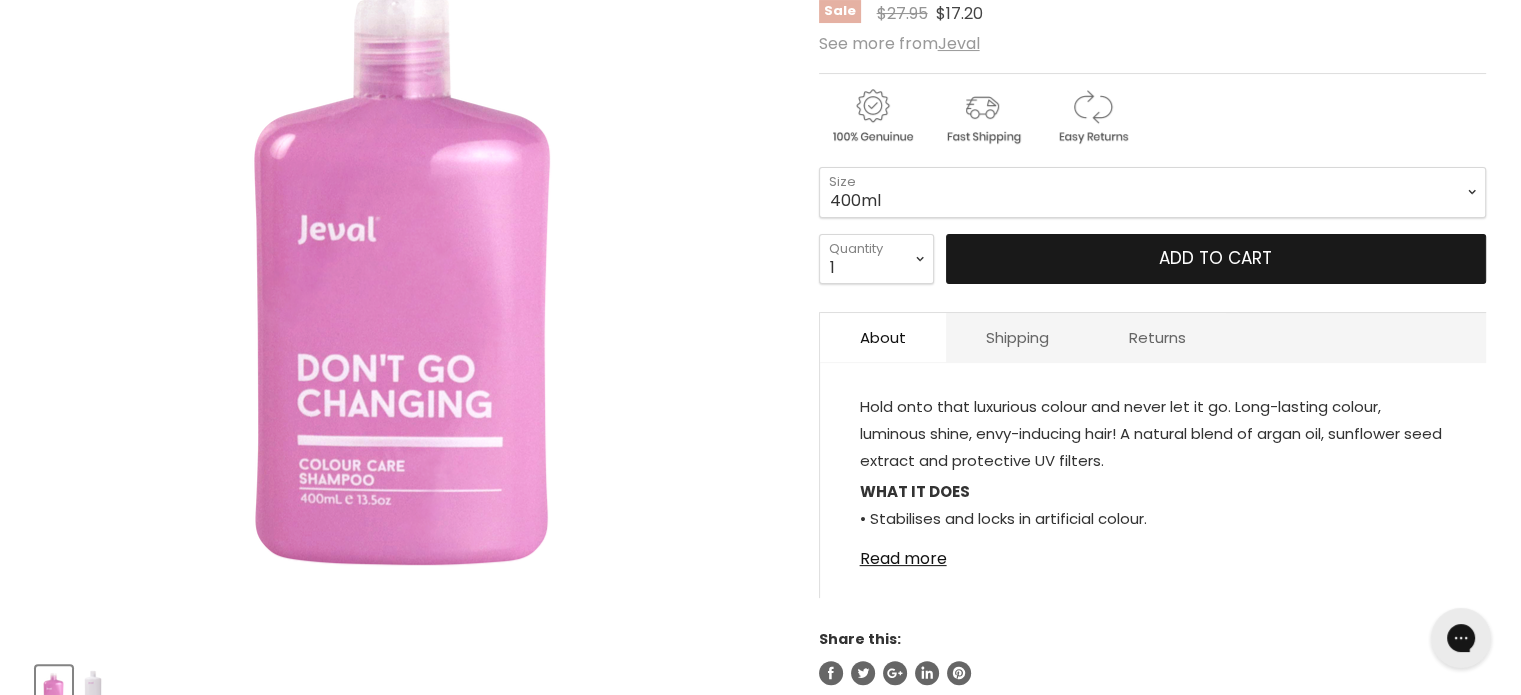 click on "Add to cart" at bounding box center [1215, 258] 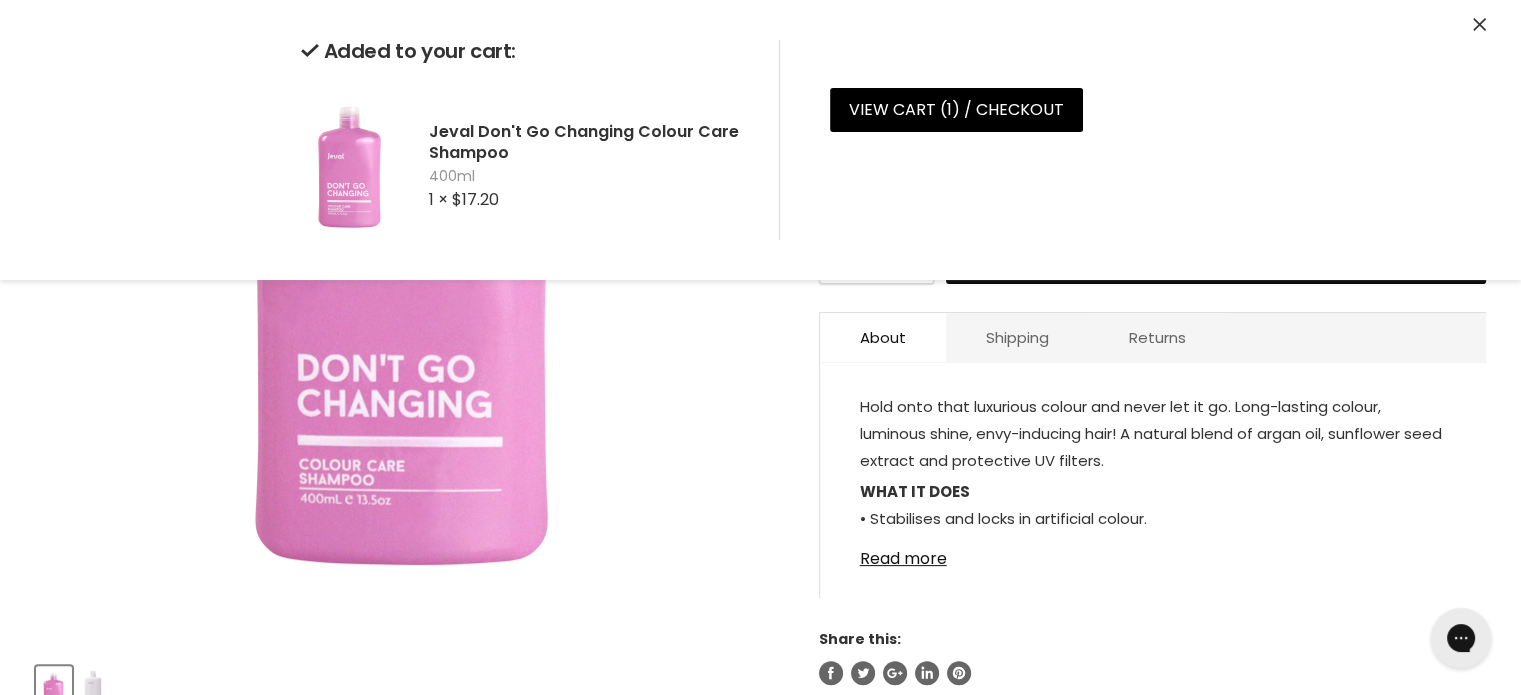 click 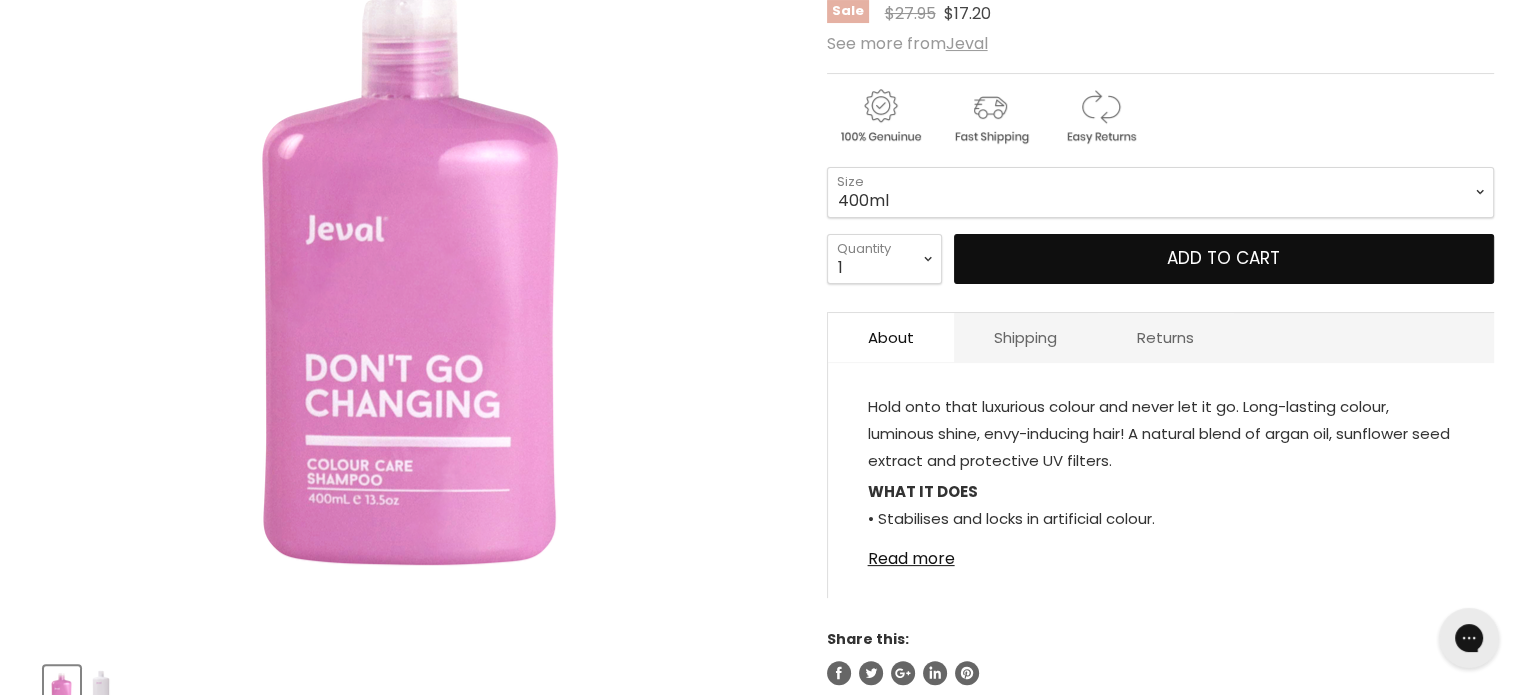 scroll, scrollTop: 0, scrollLeft: 0, axis: both 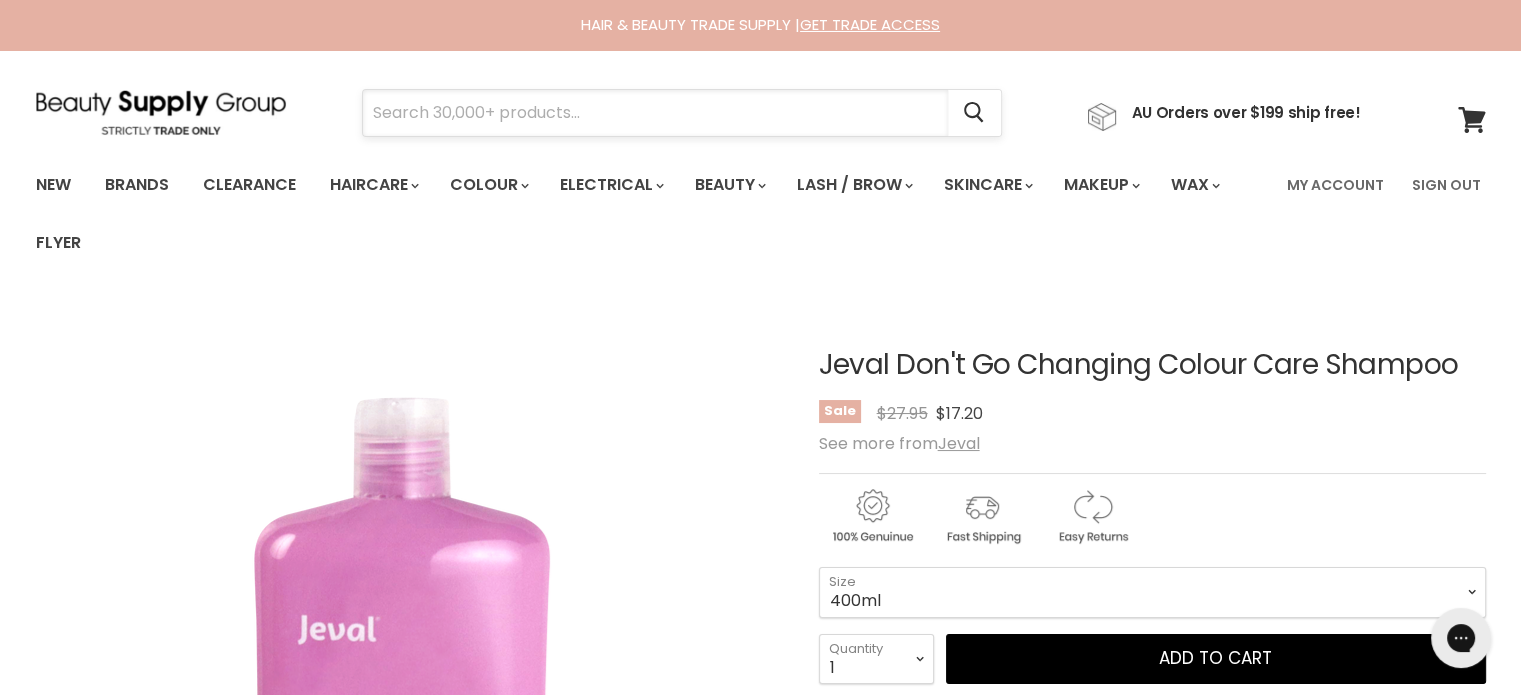 paste on "Jeval Pink-alicious Shampoo" 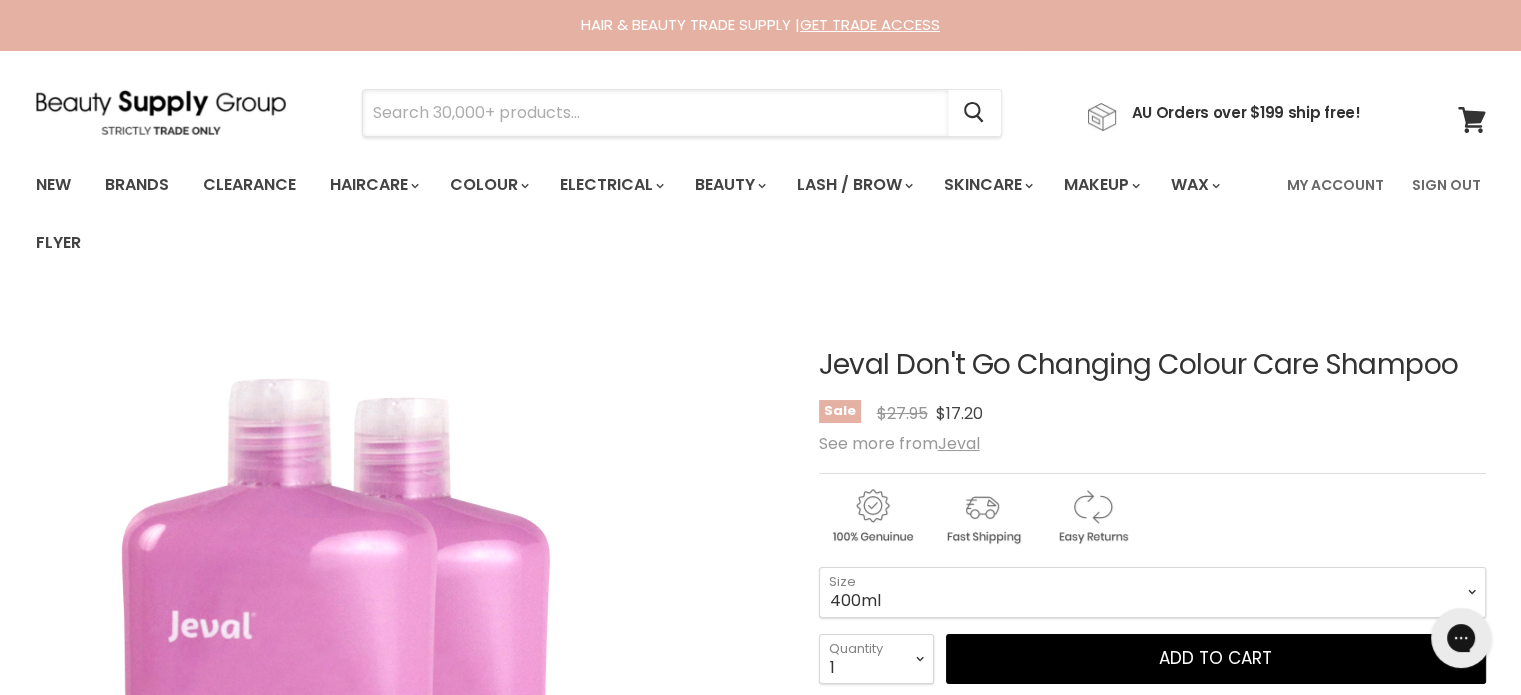 type on "Jeval Pink-alicious Shampoo" 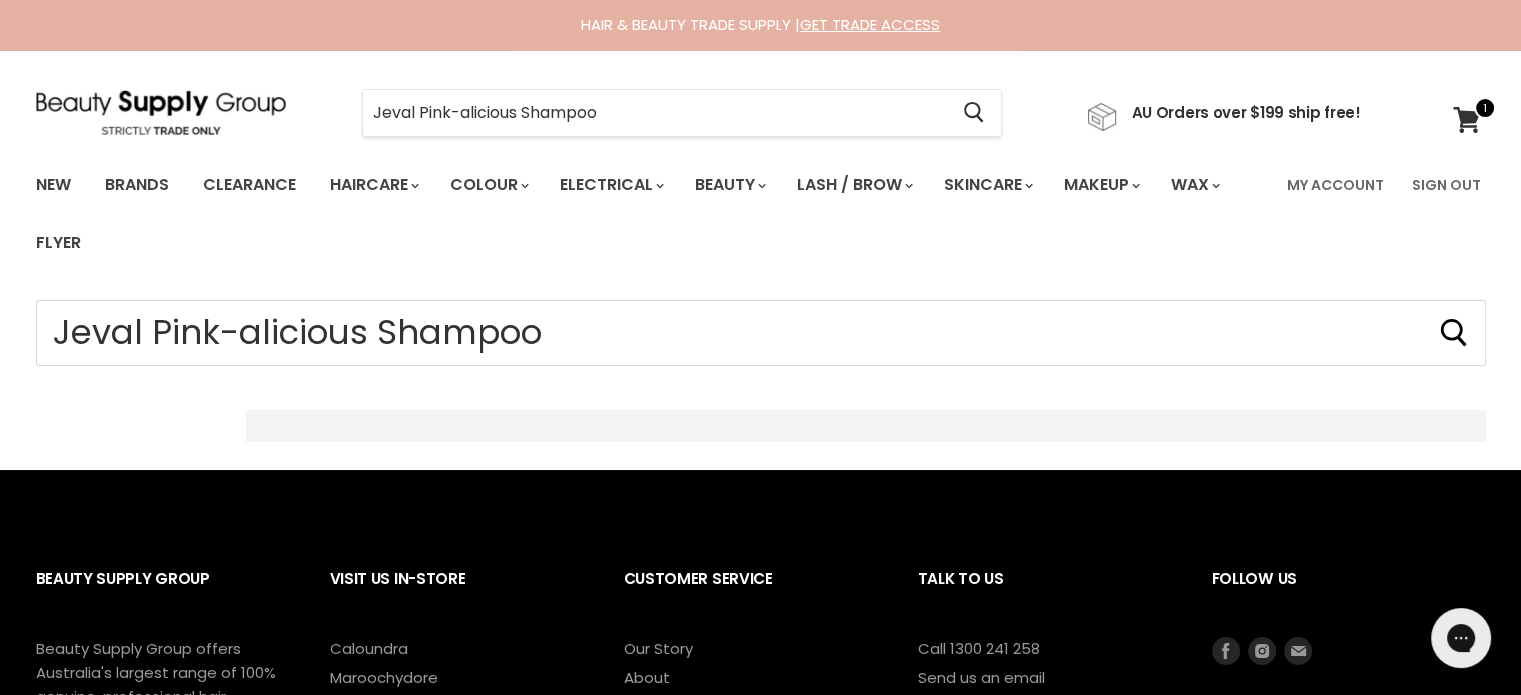 scroll, scrollTop: 400, scrollLeft: 0, axis: vertical 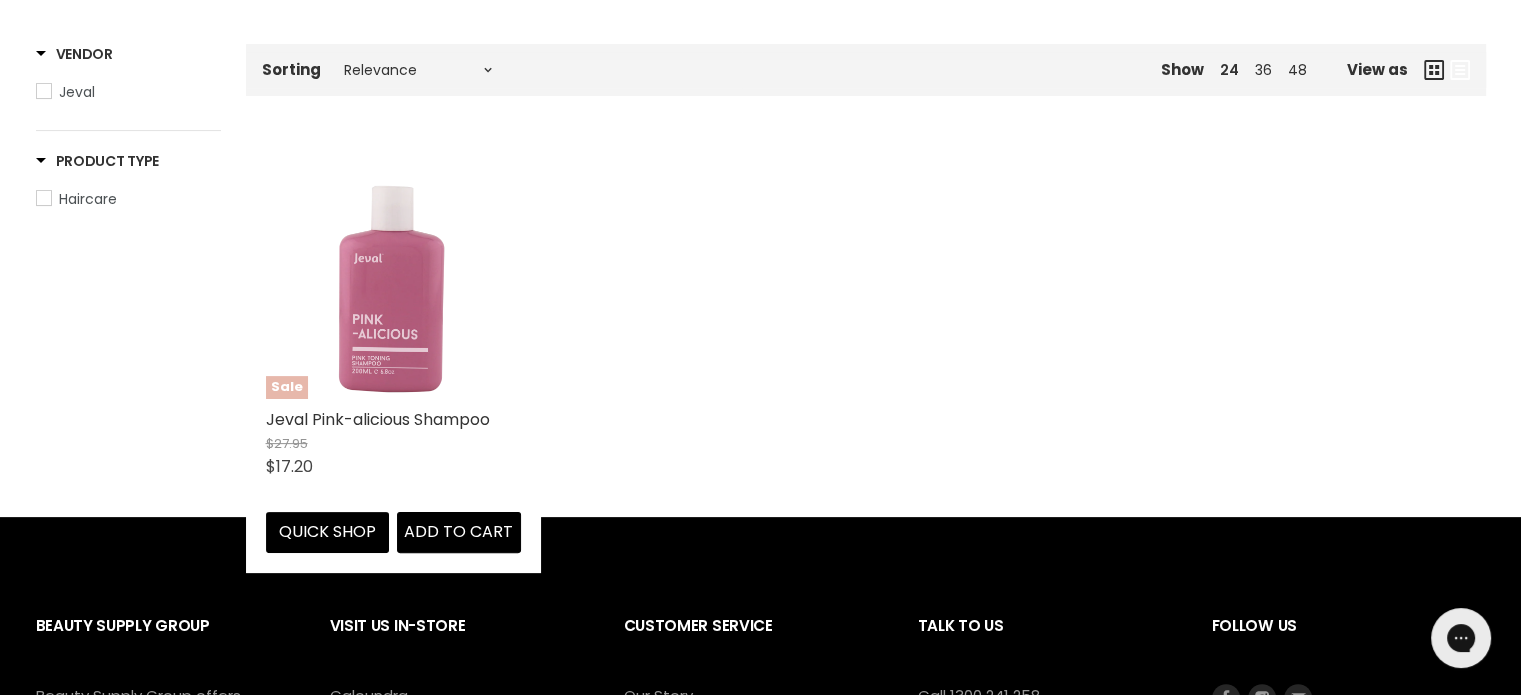 click at bounding box center [393, 271] 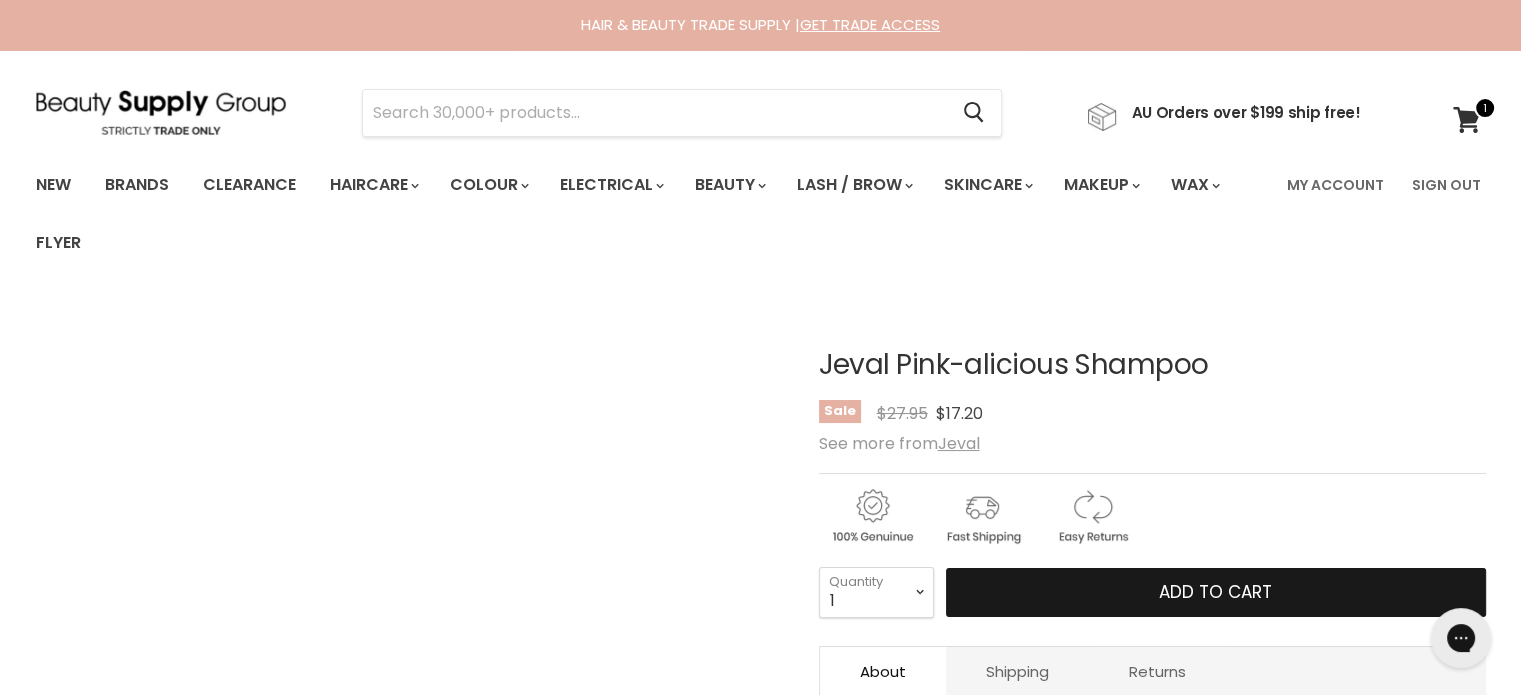 scroll, scrollTop: 0, scrollLeft: 0, axis: both 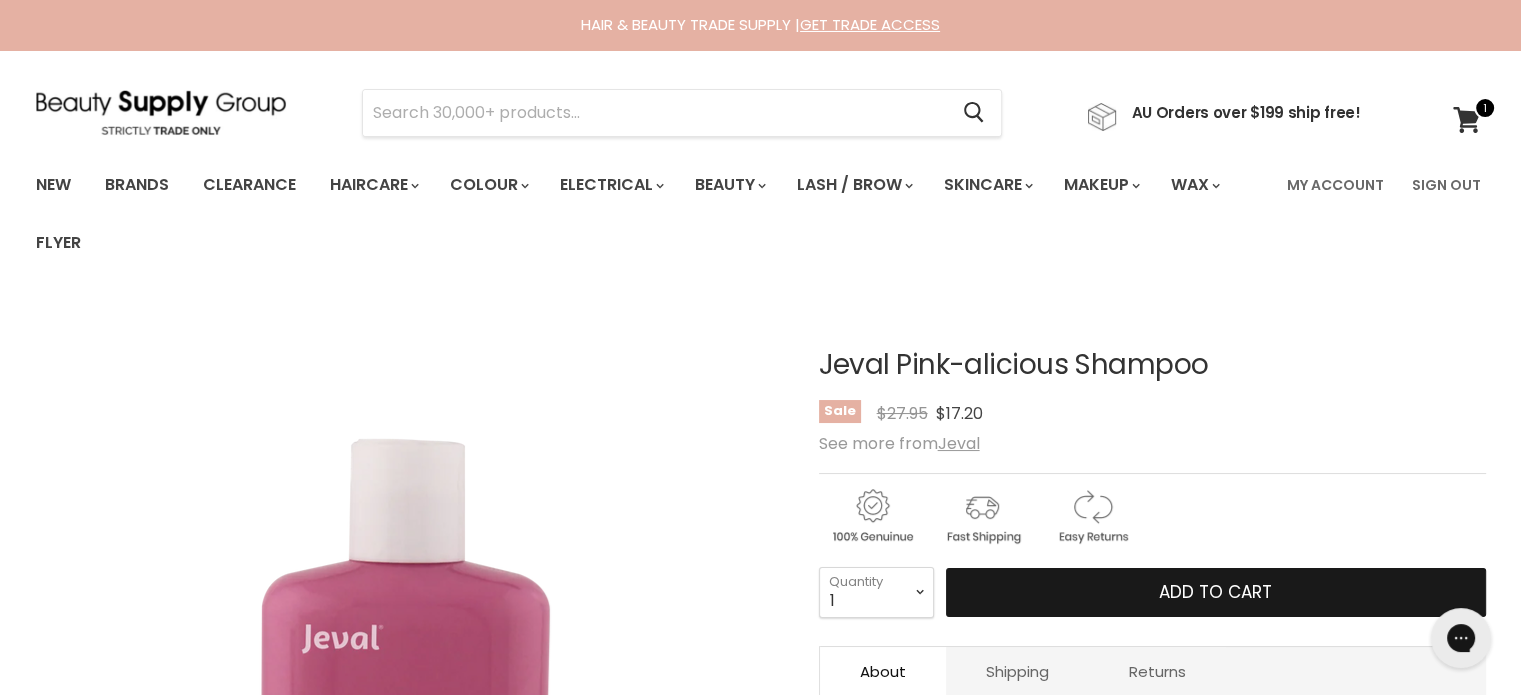 click on "Add to cart" at bounding box center (1216, 593) 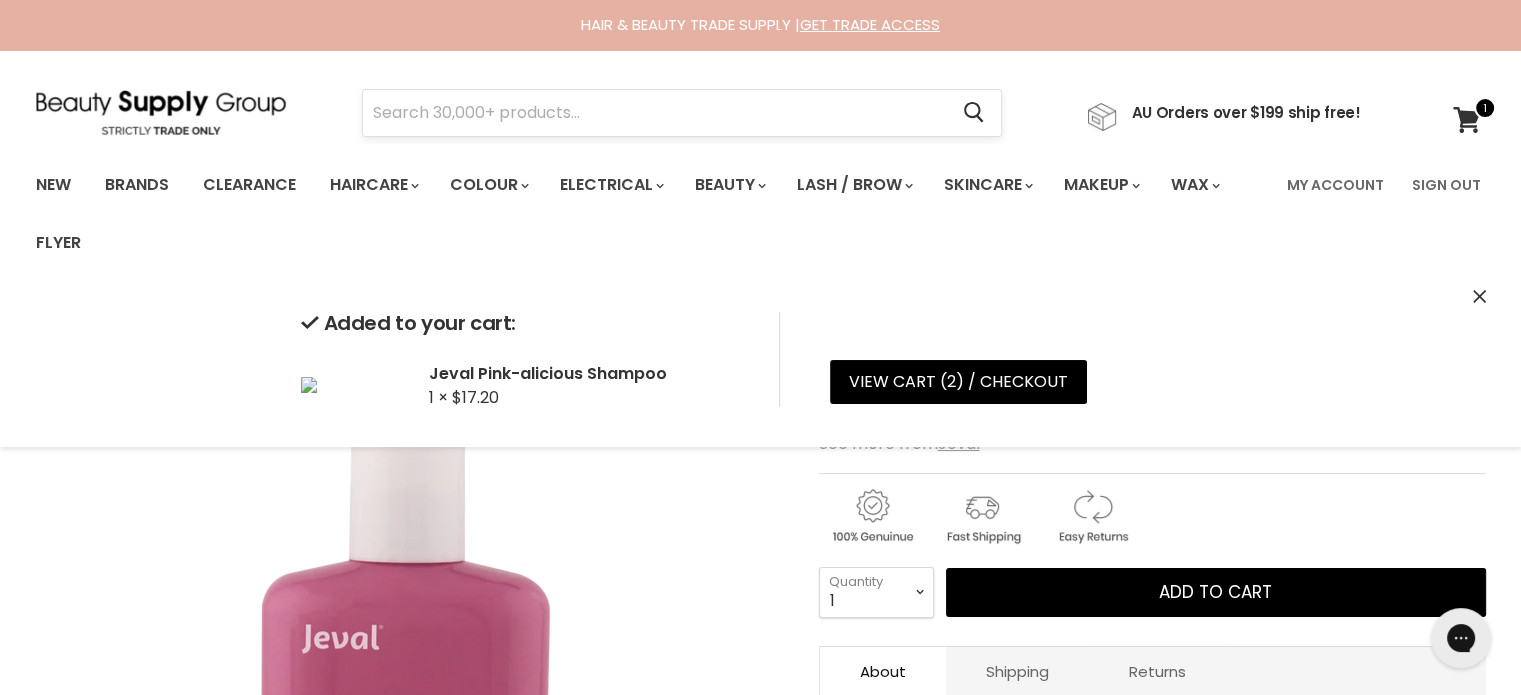 drag, startPoint x: 551, startPoint y: 87, endPoint x: 496, endPoint y: 109, distance: 59.236813 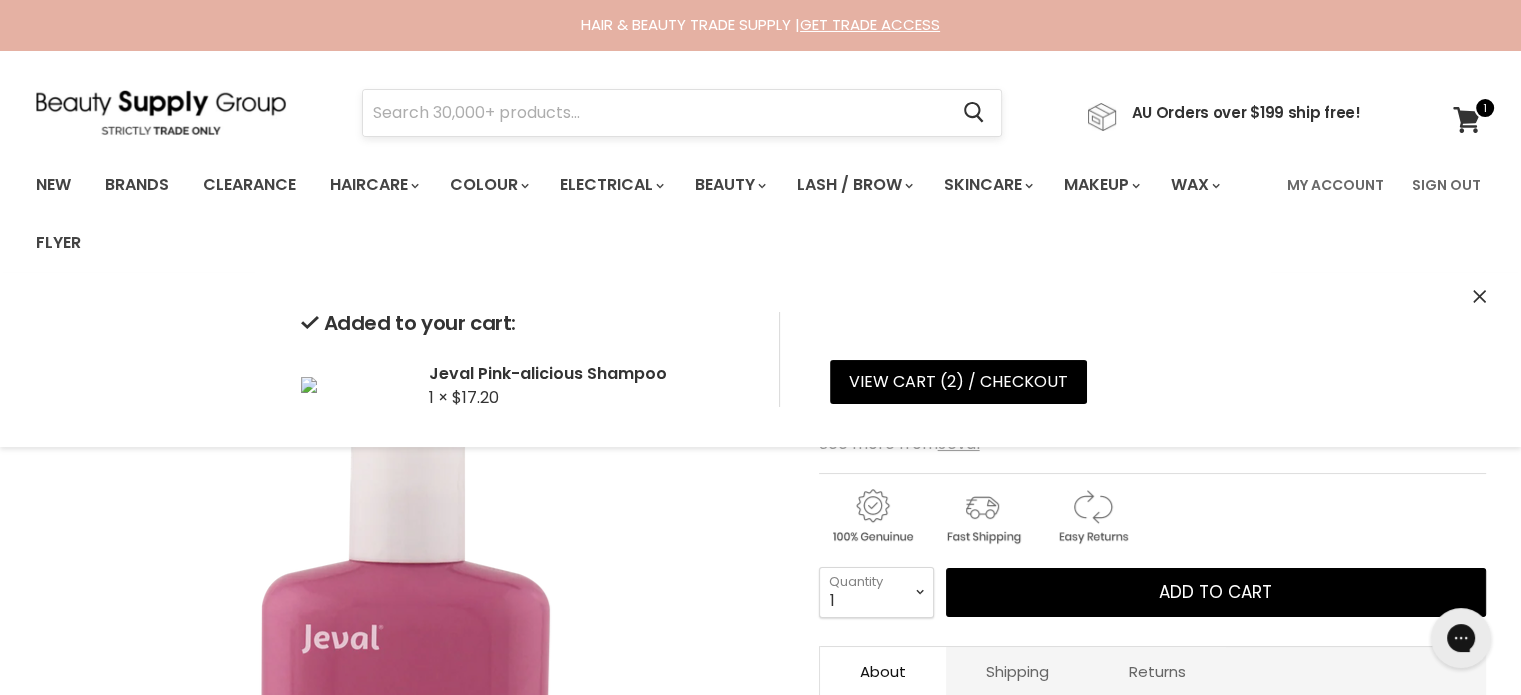 drag, startPoint x: 496, startPoint y: 109, endPoint x: 448, endPoint y: 112, distance: 48.09366 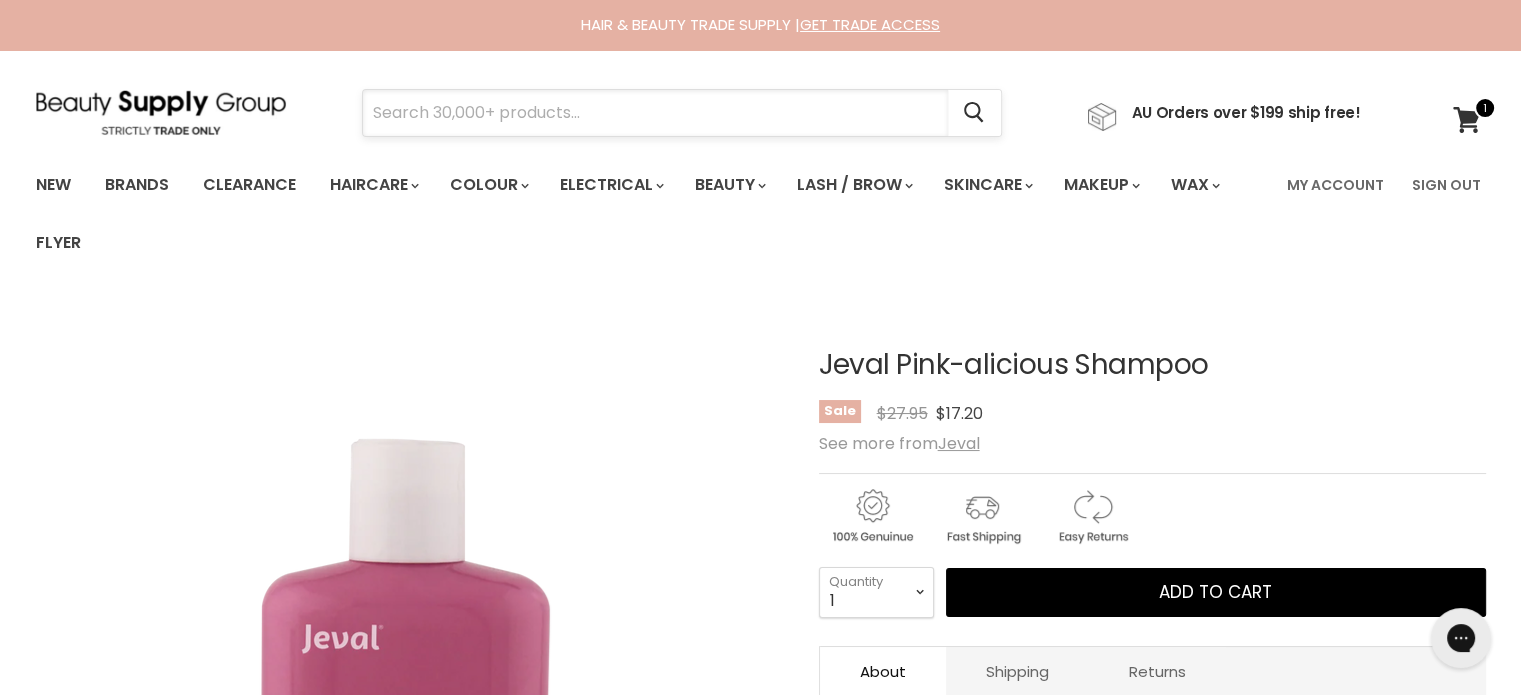 click at bounding box center [655, 113] 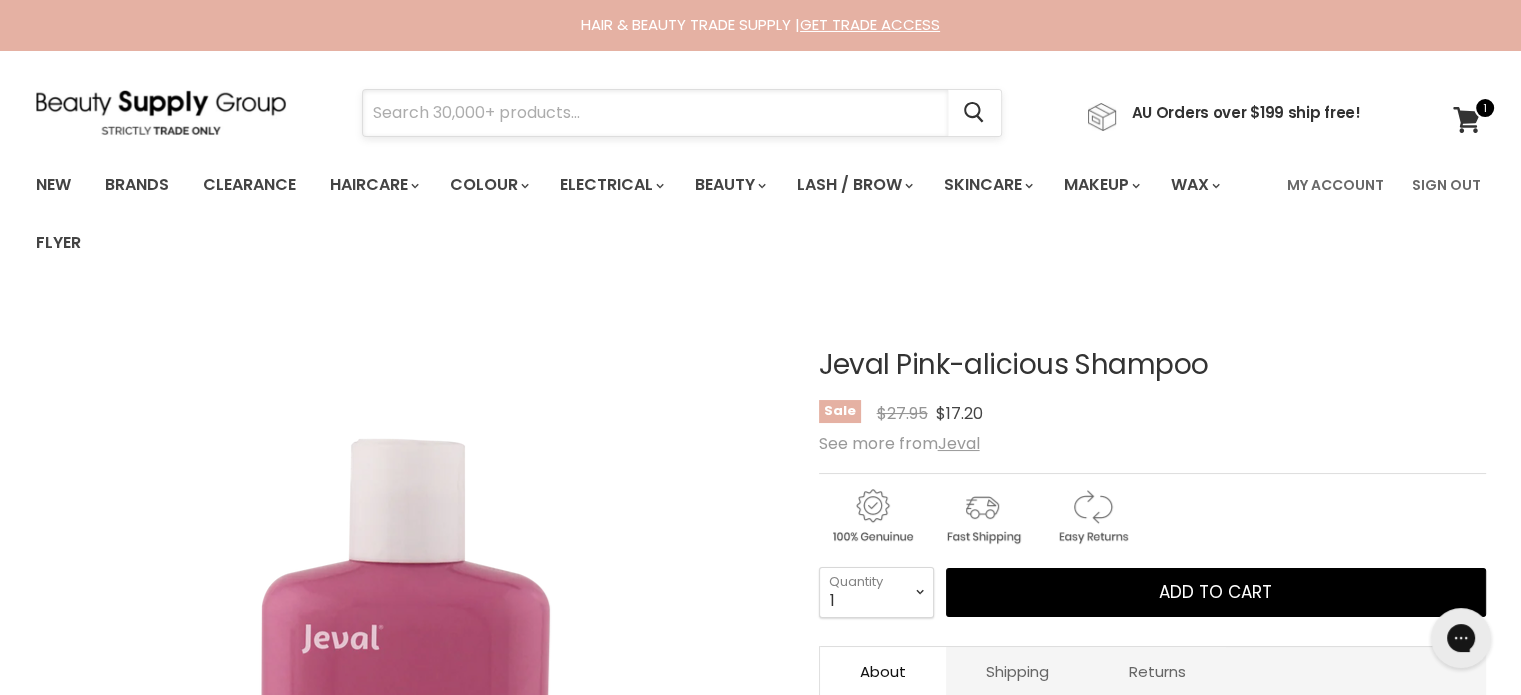paste on "Jeval Tall Drink Of Water 10 in 1 Leave In Moisturiser" 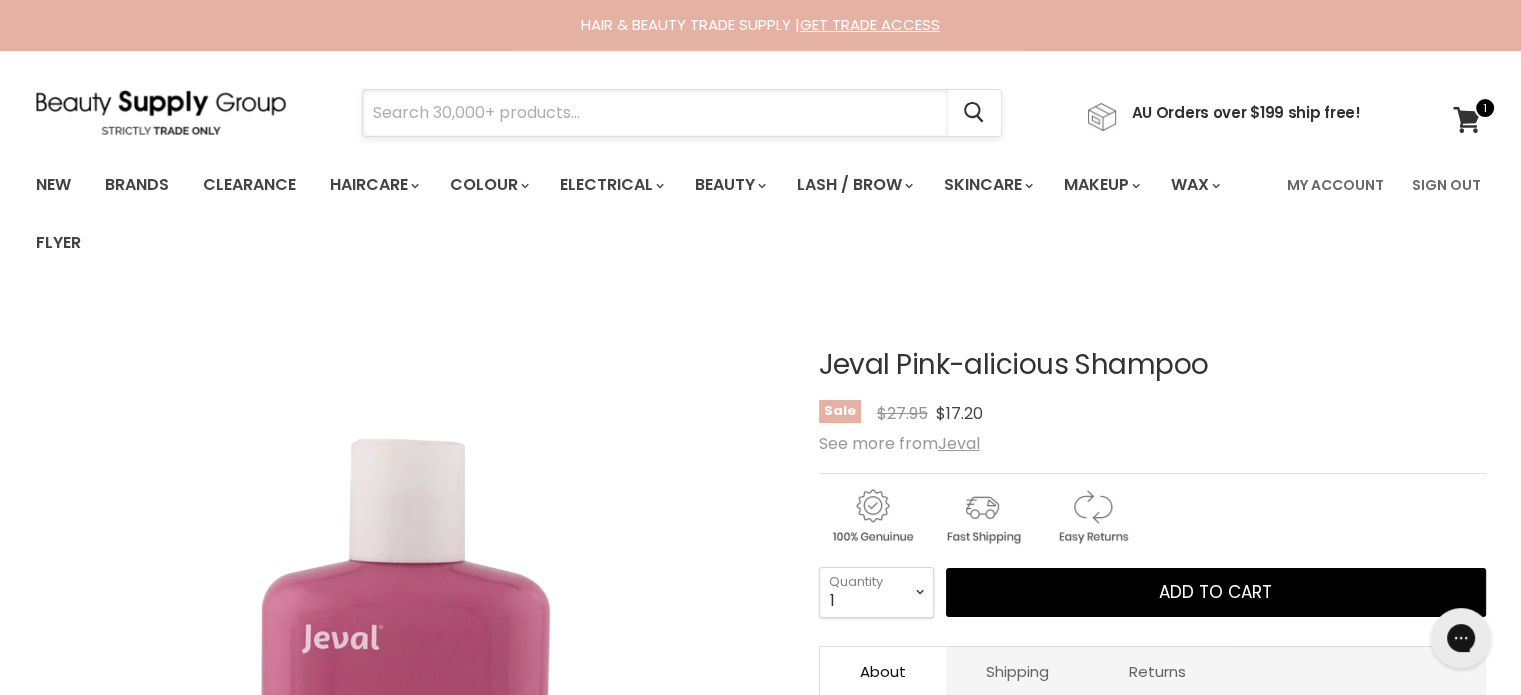 type on "Jeval Tall Drink Of Water 10 in 1 Leave In Moisturiser" 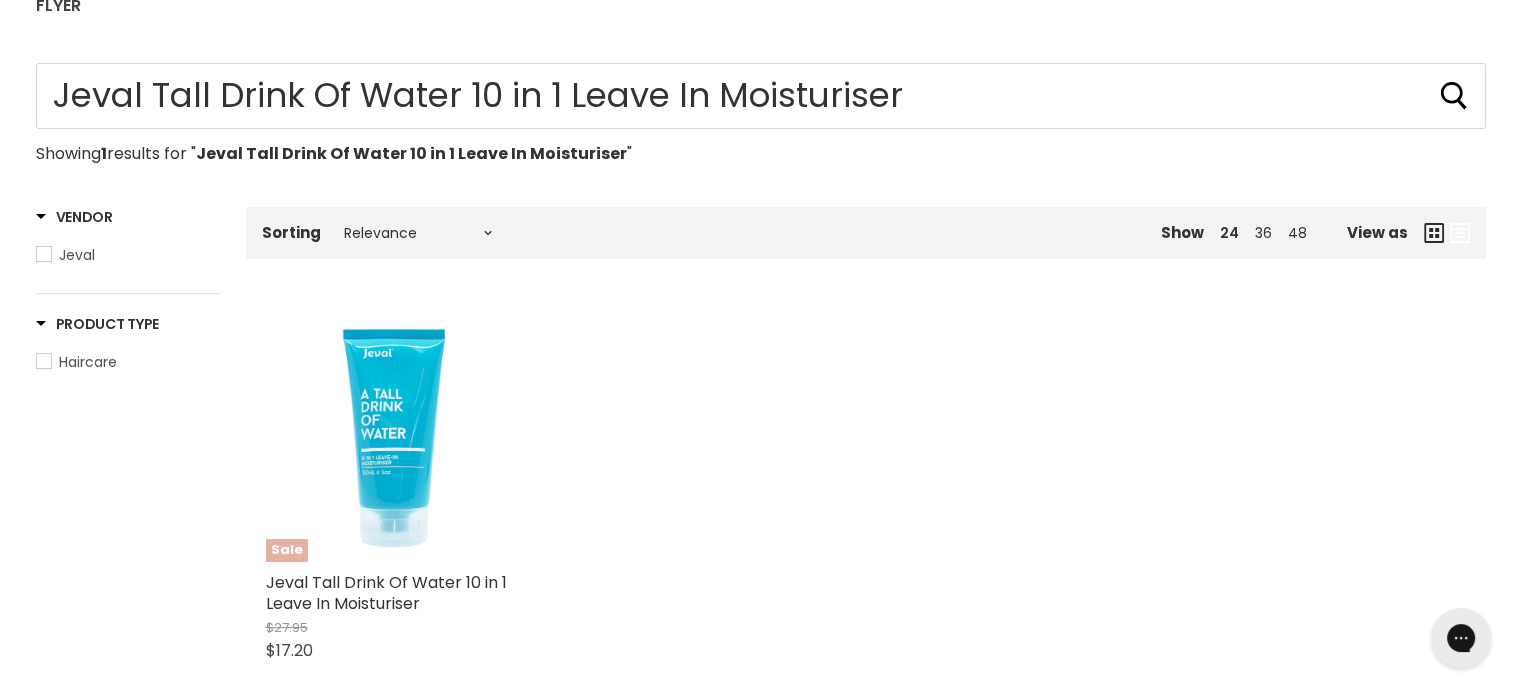 scroll, scrollTop: 400, scrollLeft: 0, axis: vertical 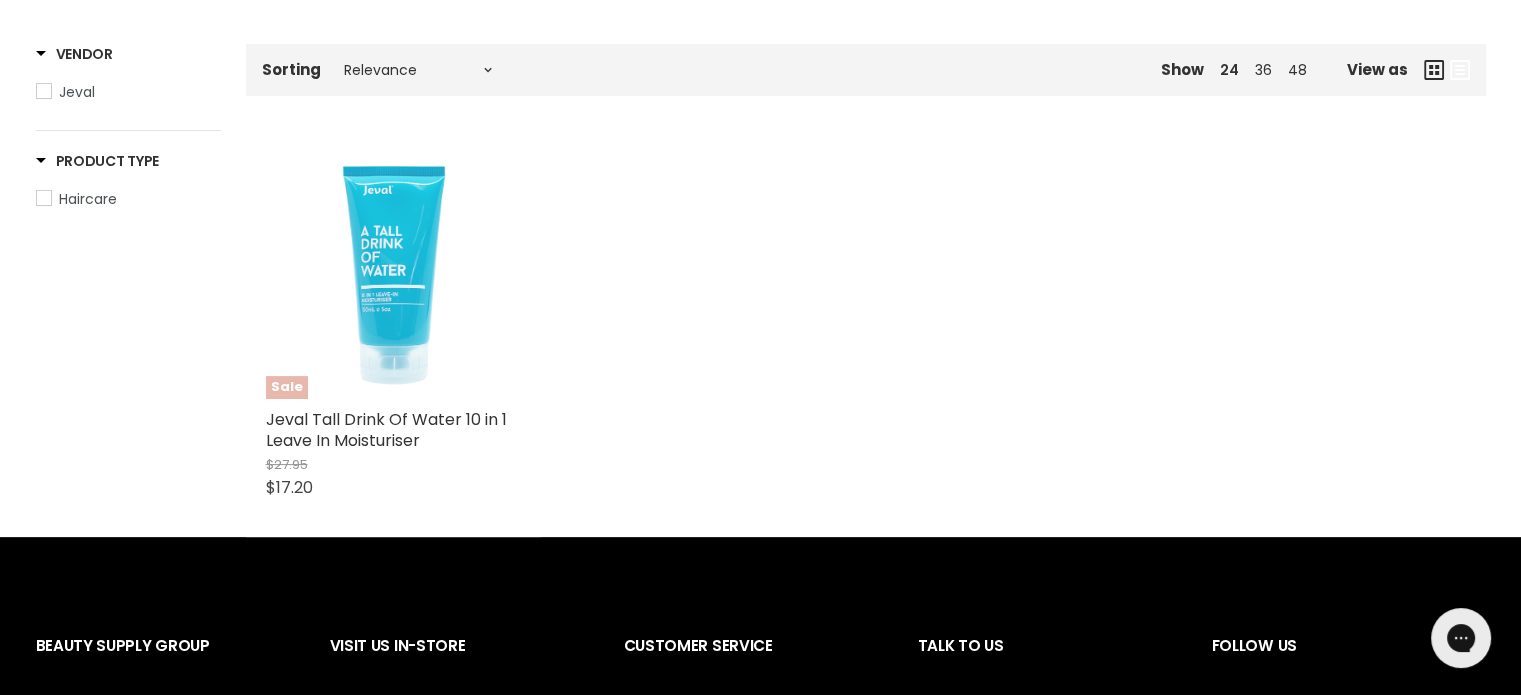 click at bounding box center [393, 271] 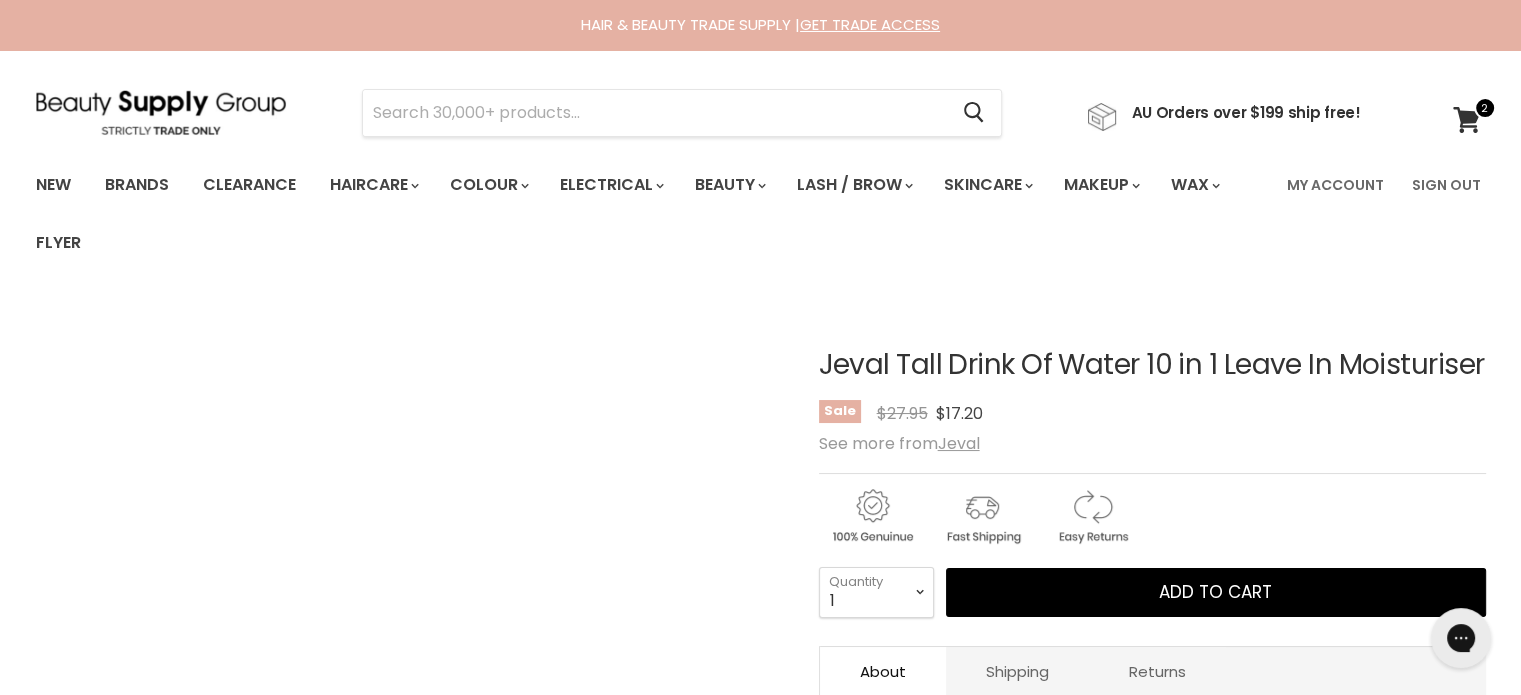 scroll, scrollTop: 0, scrollLeft: 0, axis: both 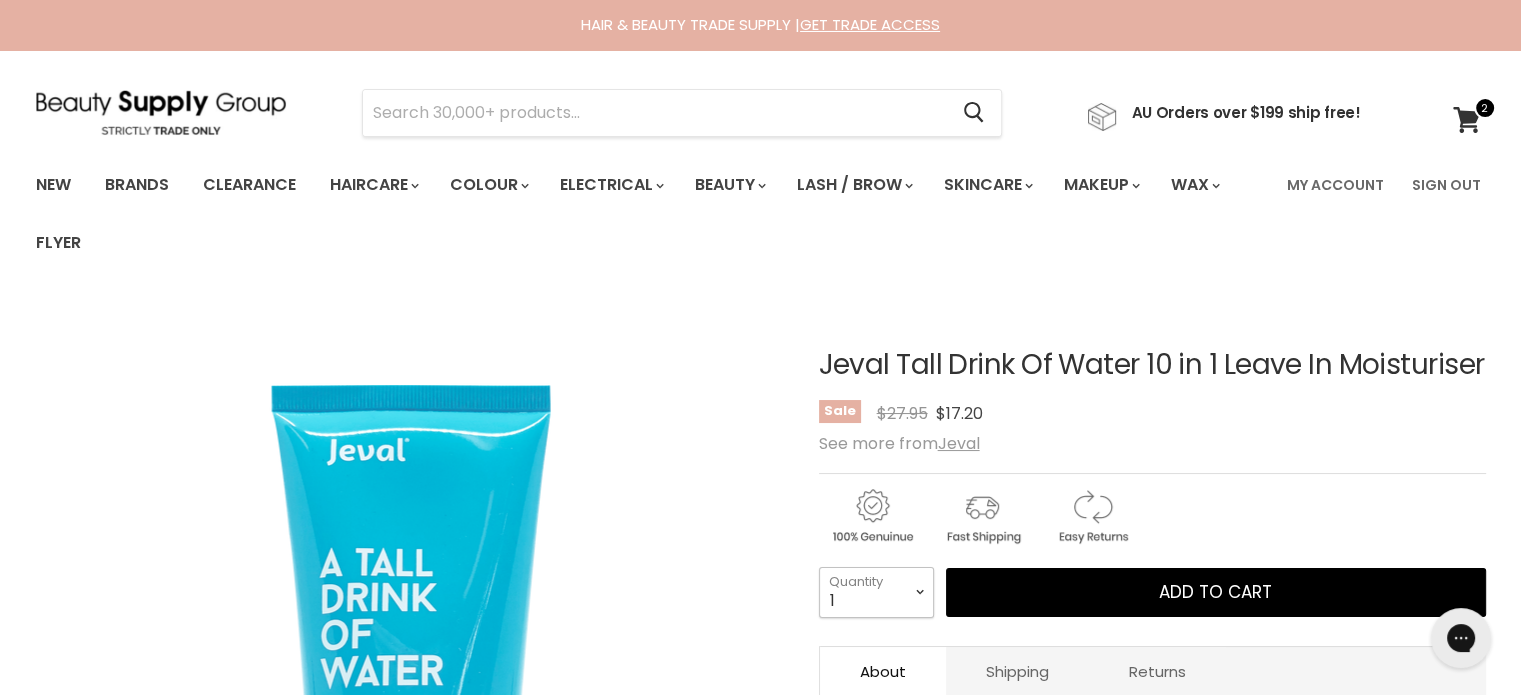 drag, startPoint x: 924, startPoint y: 623, endPoint x: 924, endPoint y: 611, distance: 12 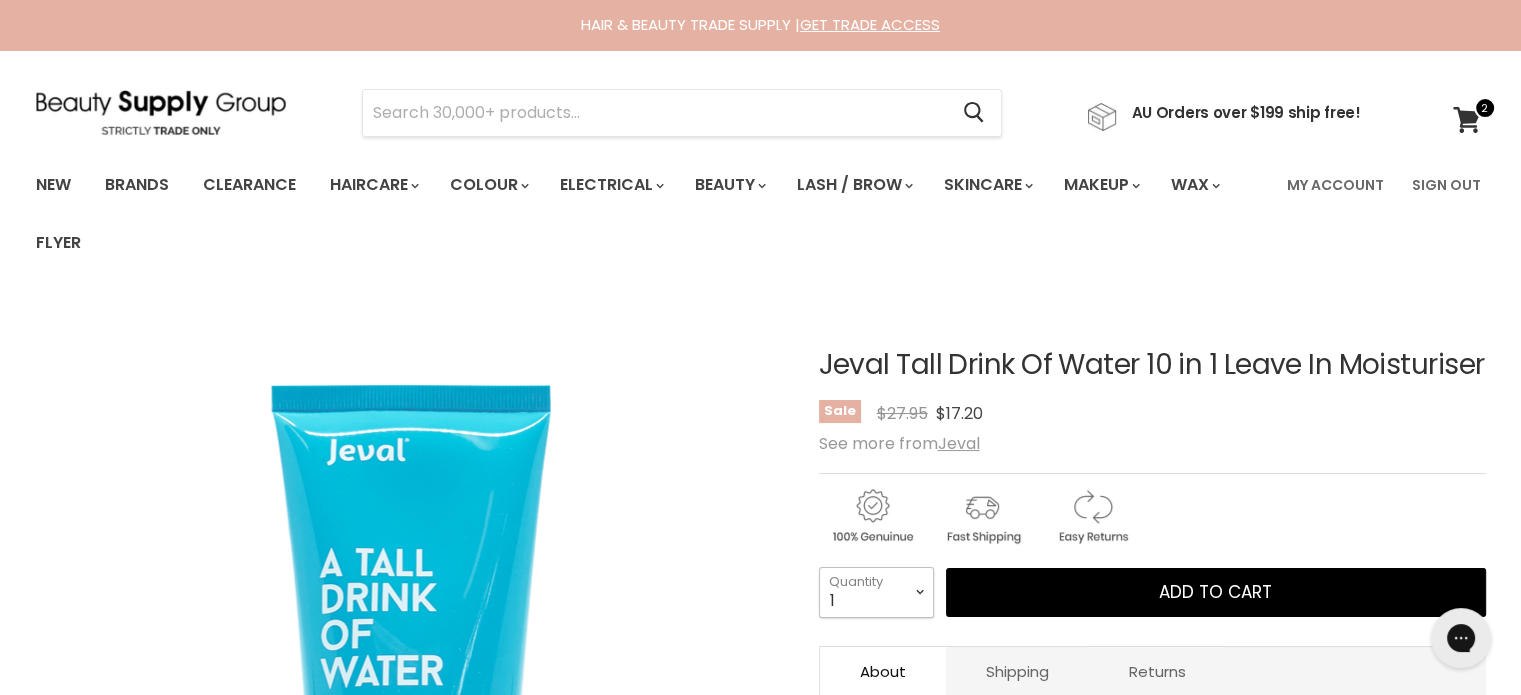 click on "1
2
3
4
5
6
7
8
9
10+" at bounding box center [876, 592] 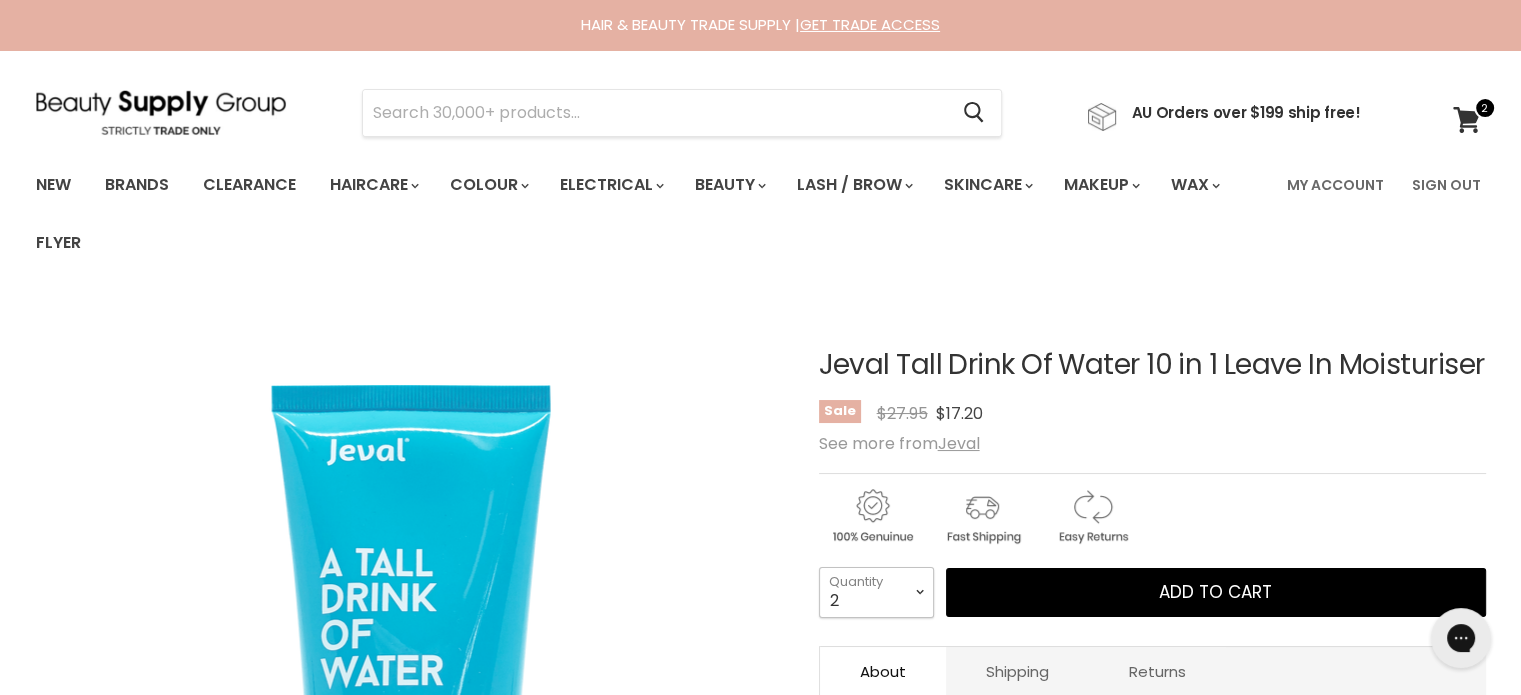click on "1
2
3
4
5
6
7
8
9
10+" at bounding box center (876, 592) 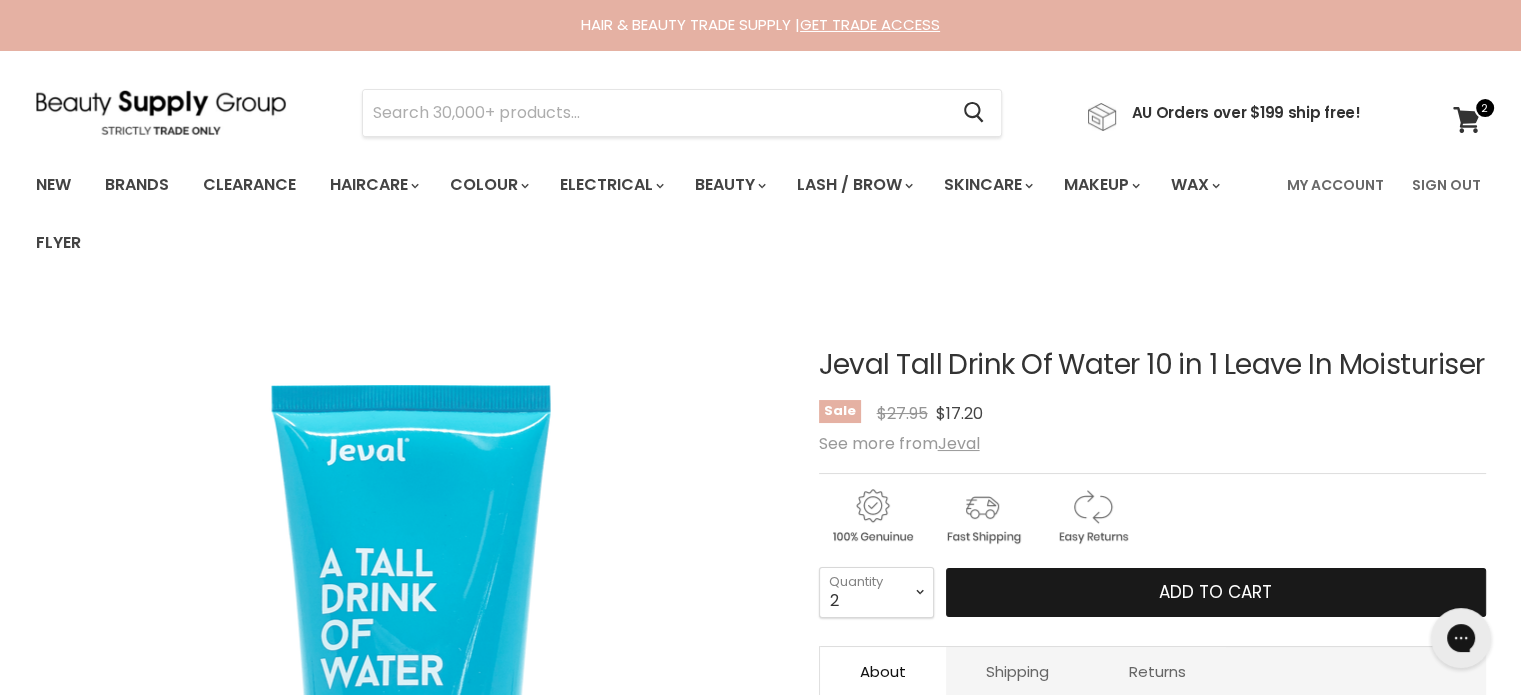 click on "Add to cart" at bounding box center [1216, 593] 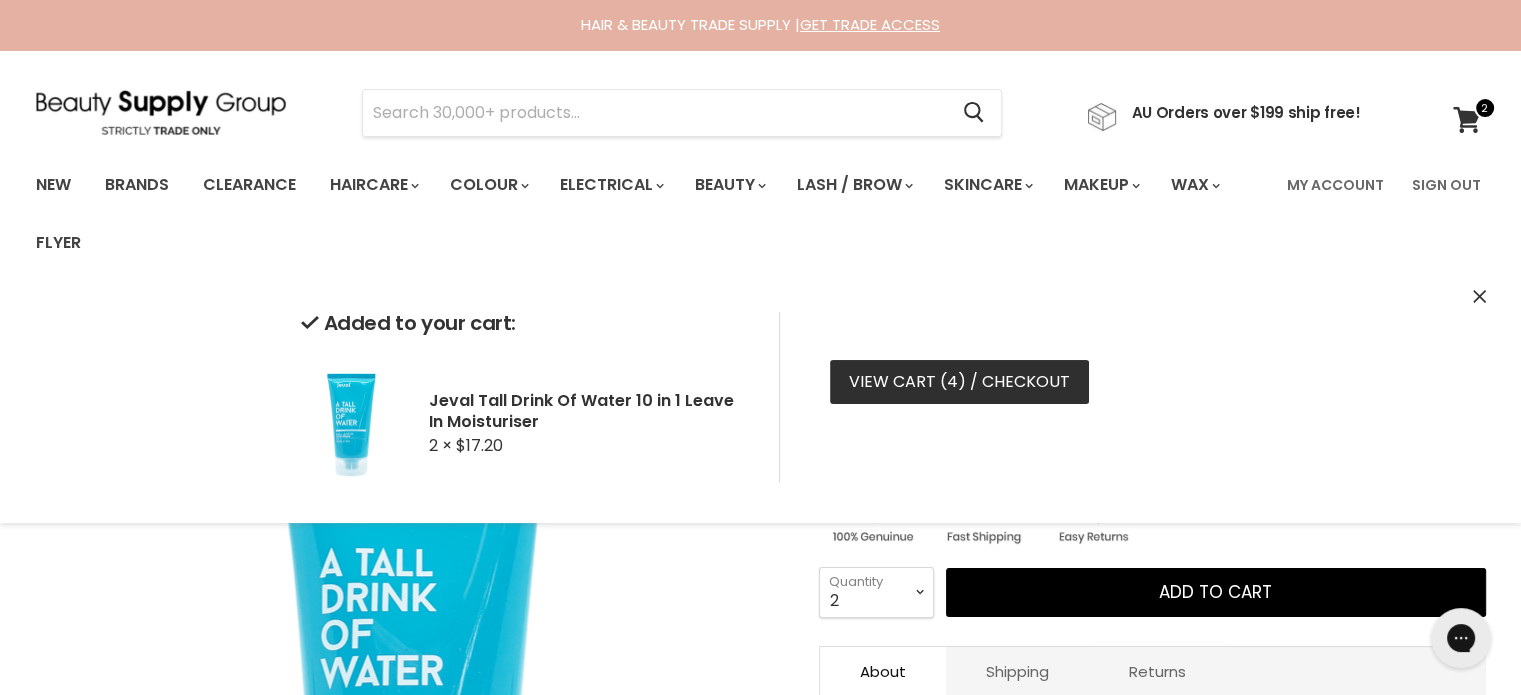click on "View cart ( 4 )  /  Checkout" at bounding box center [959, 382] 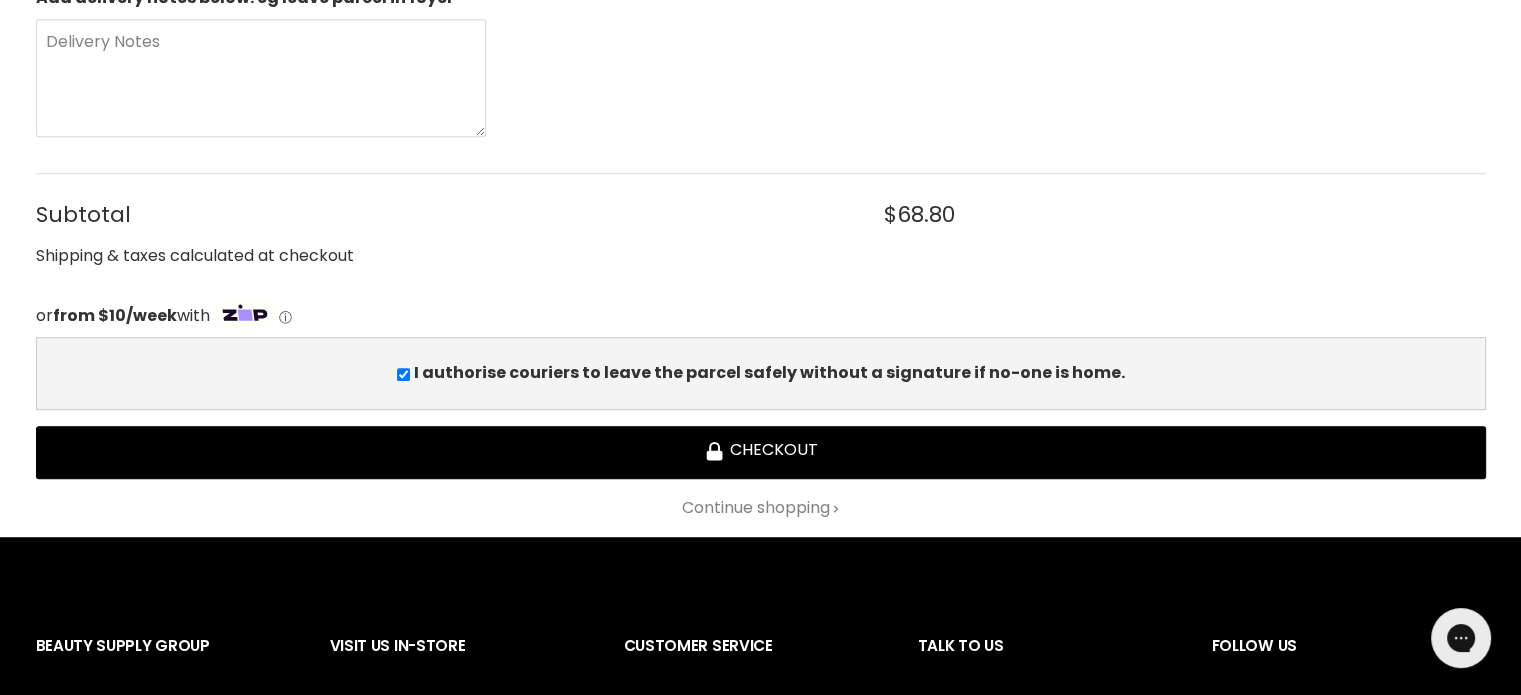 scroll, scrollTop: 1200, scrollLeft: 0, axis: vertical 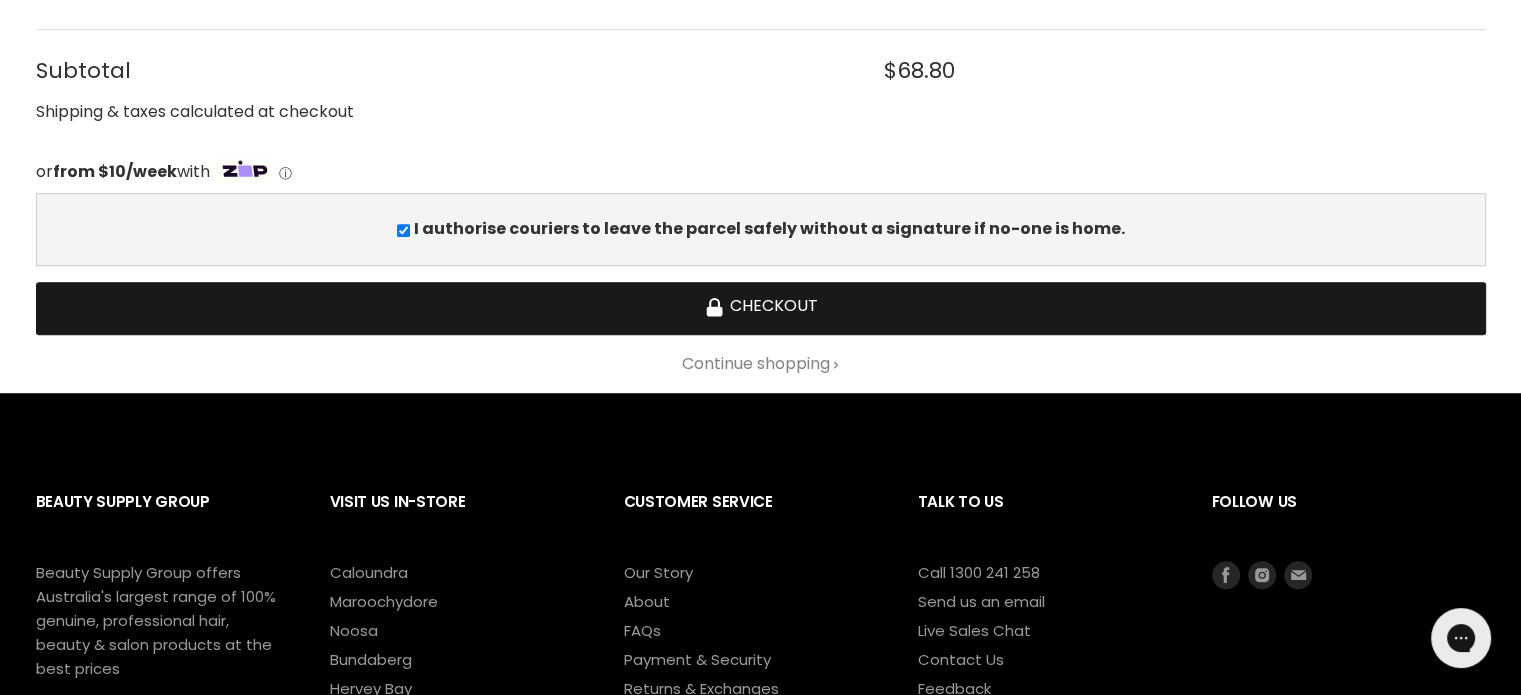 click on "Checkout" at bounding box center (761, 308) 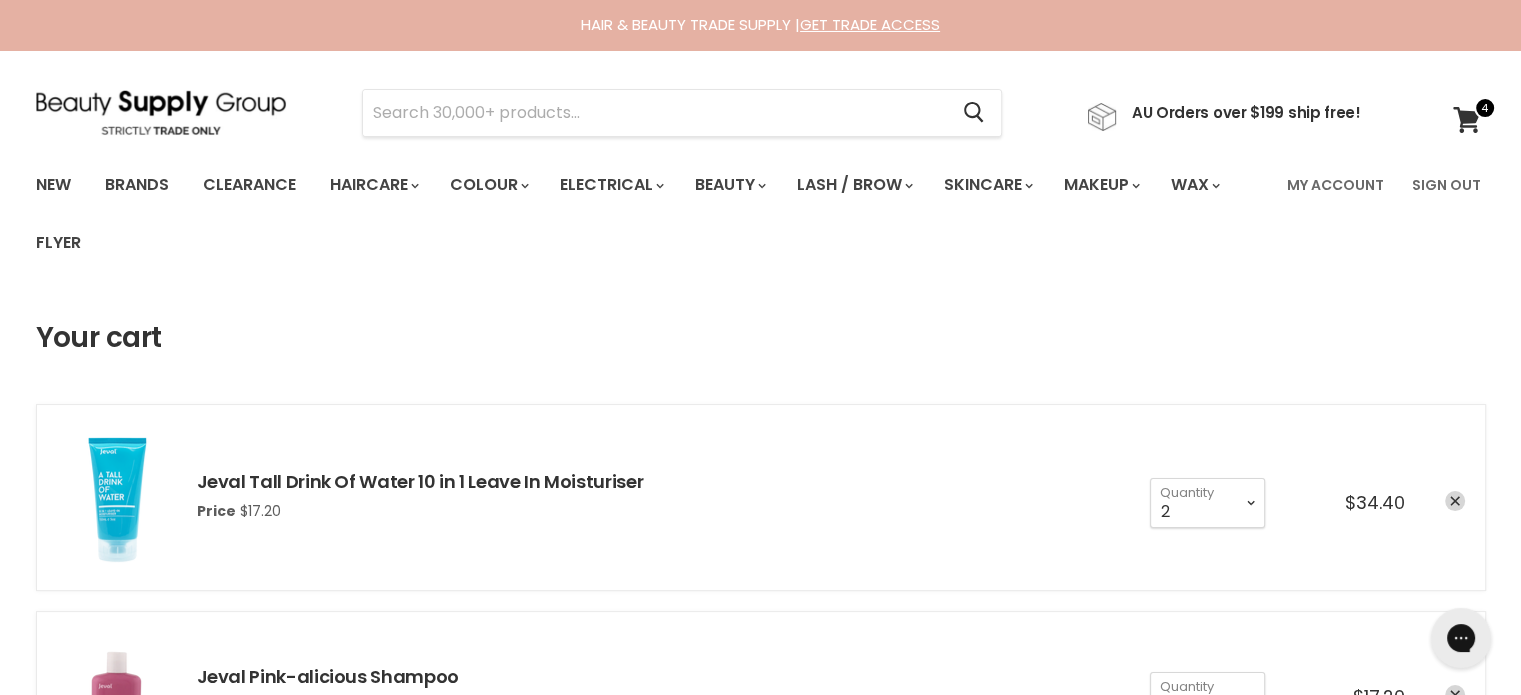 scroll, scrollTop: 0, scrollLeft: 0, axis: both 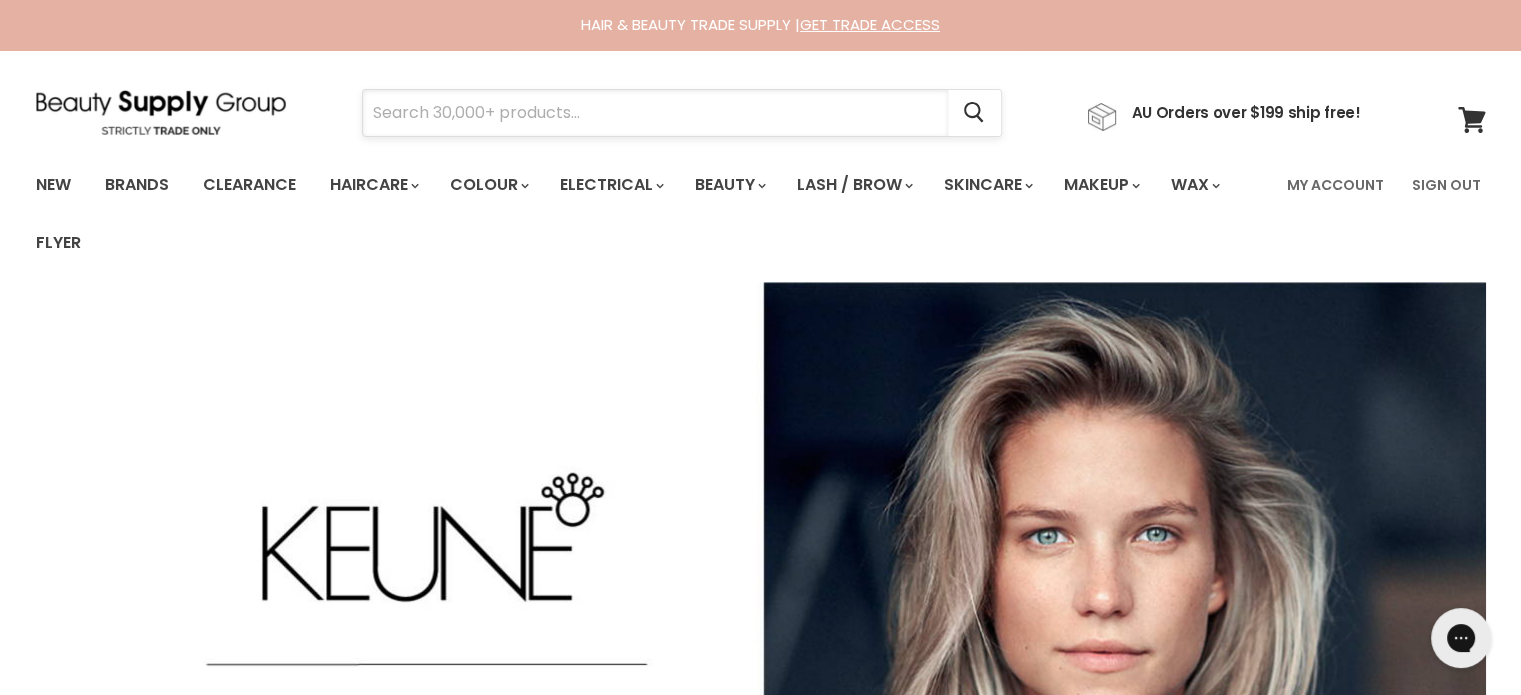 paste on "Jeval Scalp Ninja Anti- Dandruff Shampoo" 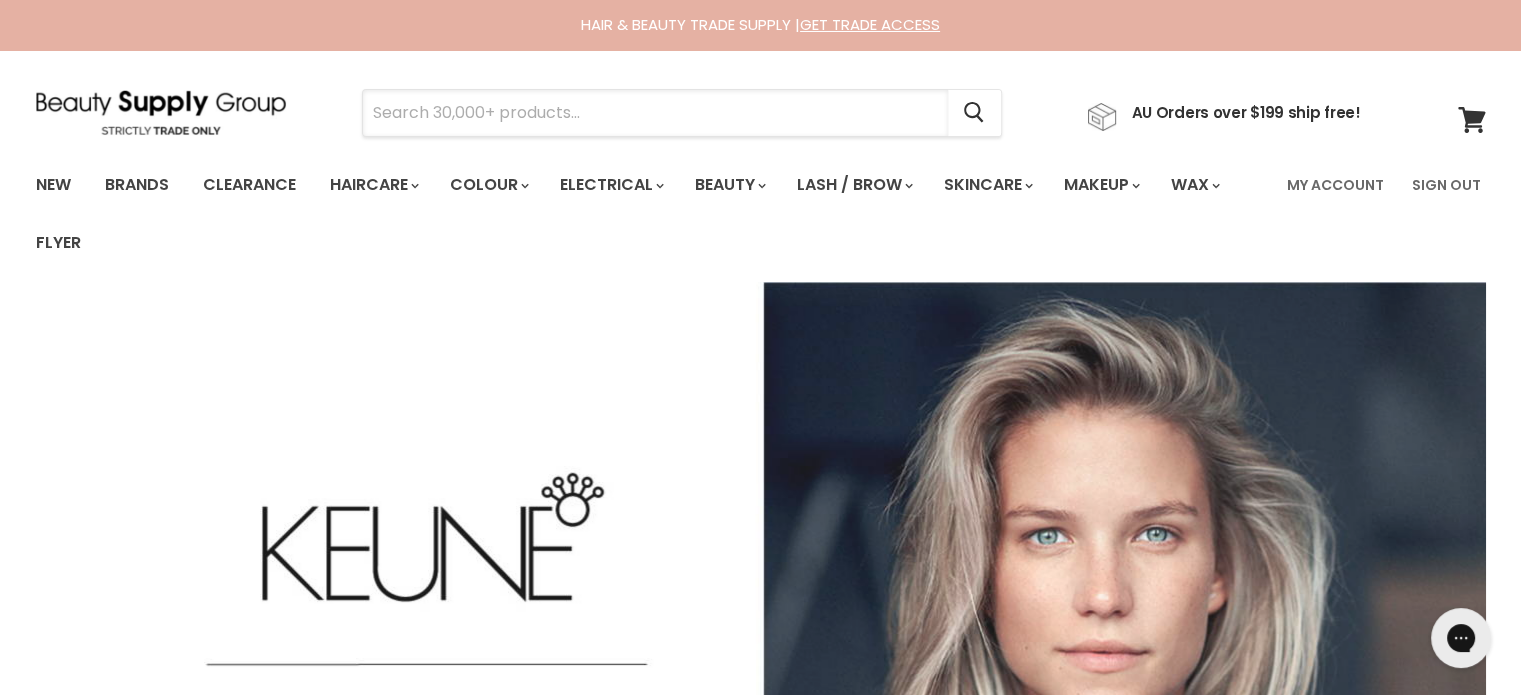 type on "Jeval Scalp Ninja Anti- Dandruff Shampoo" 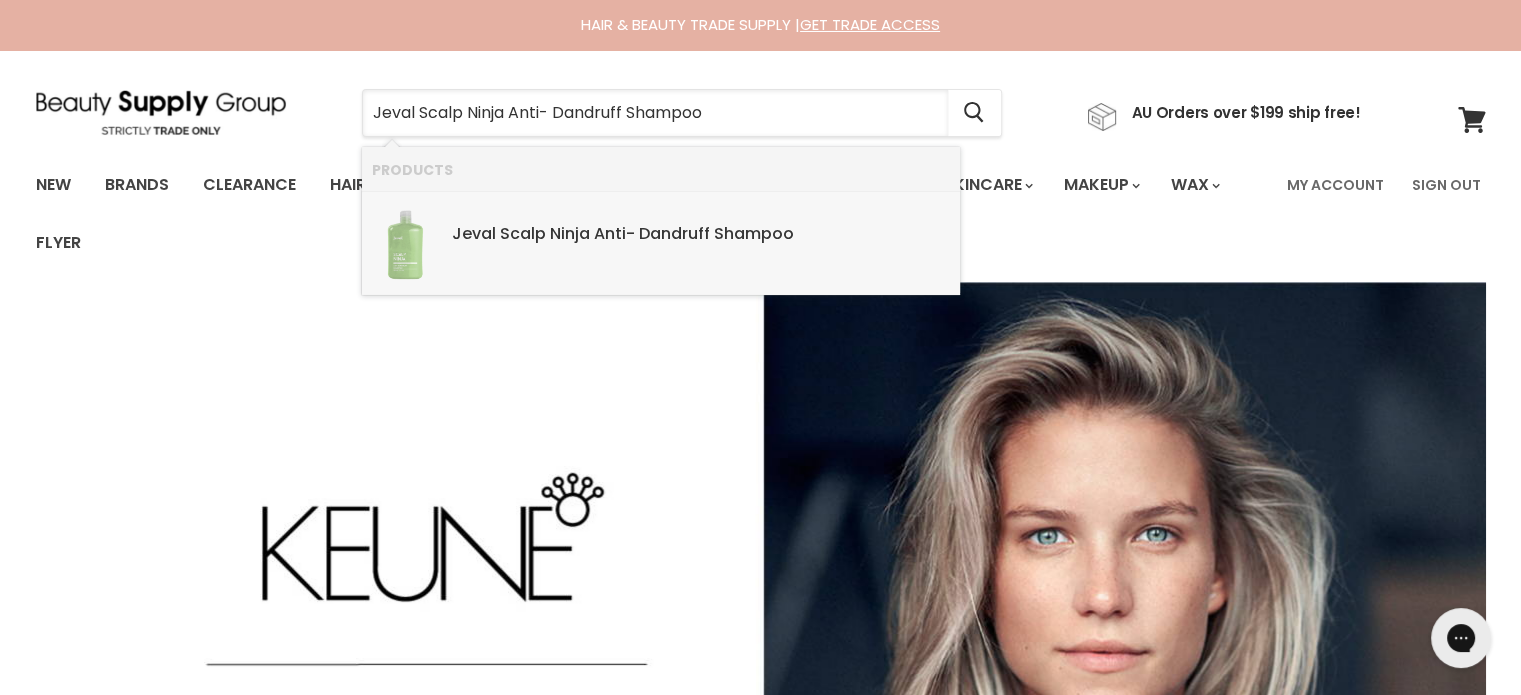click on "Jeval   Scalp   Ninja   Anti-   Dandruff   Shampoo" at bounding box center (701, 235) 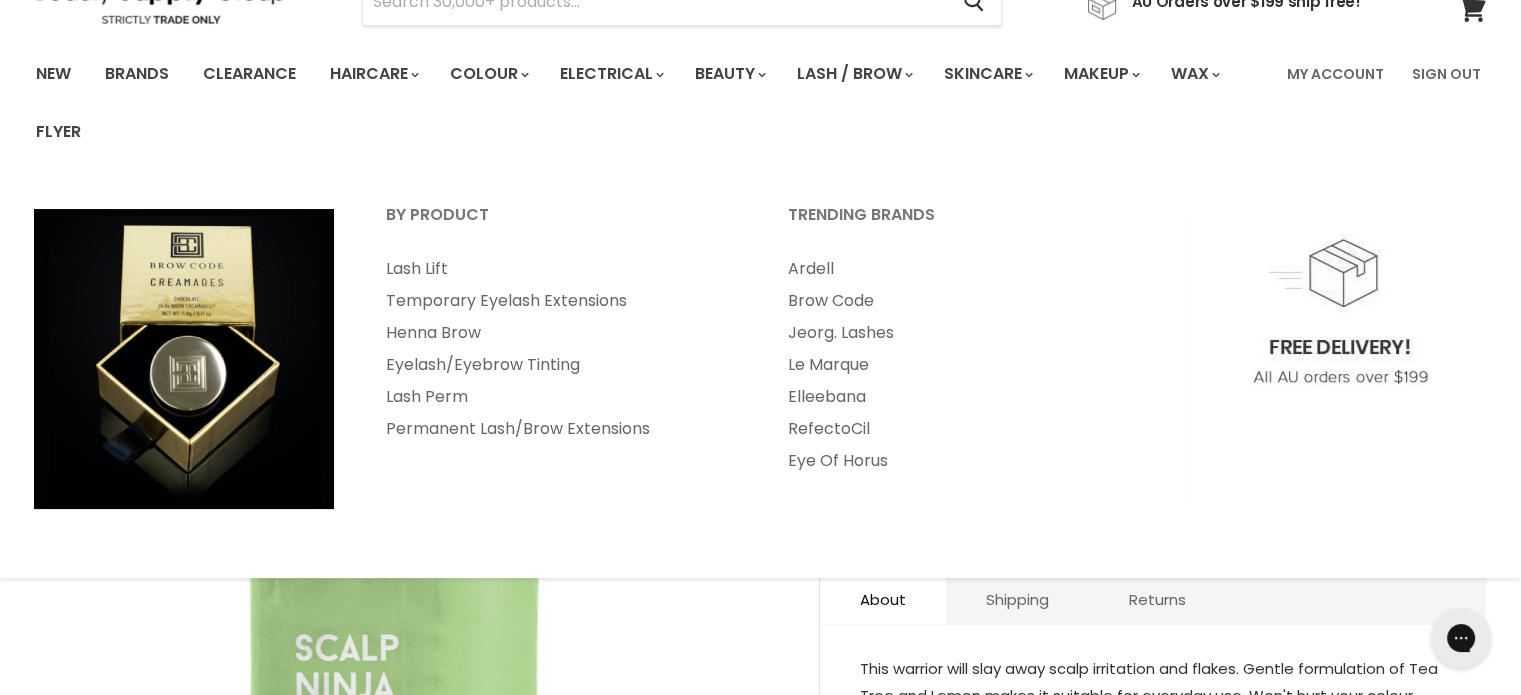 scroll, scrollTop: 300, scrollLeft: 0, axis: vertical 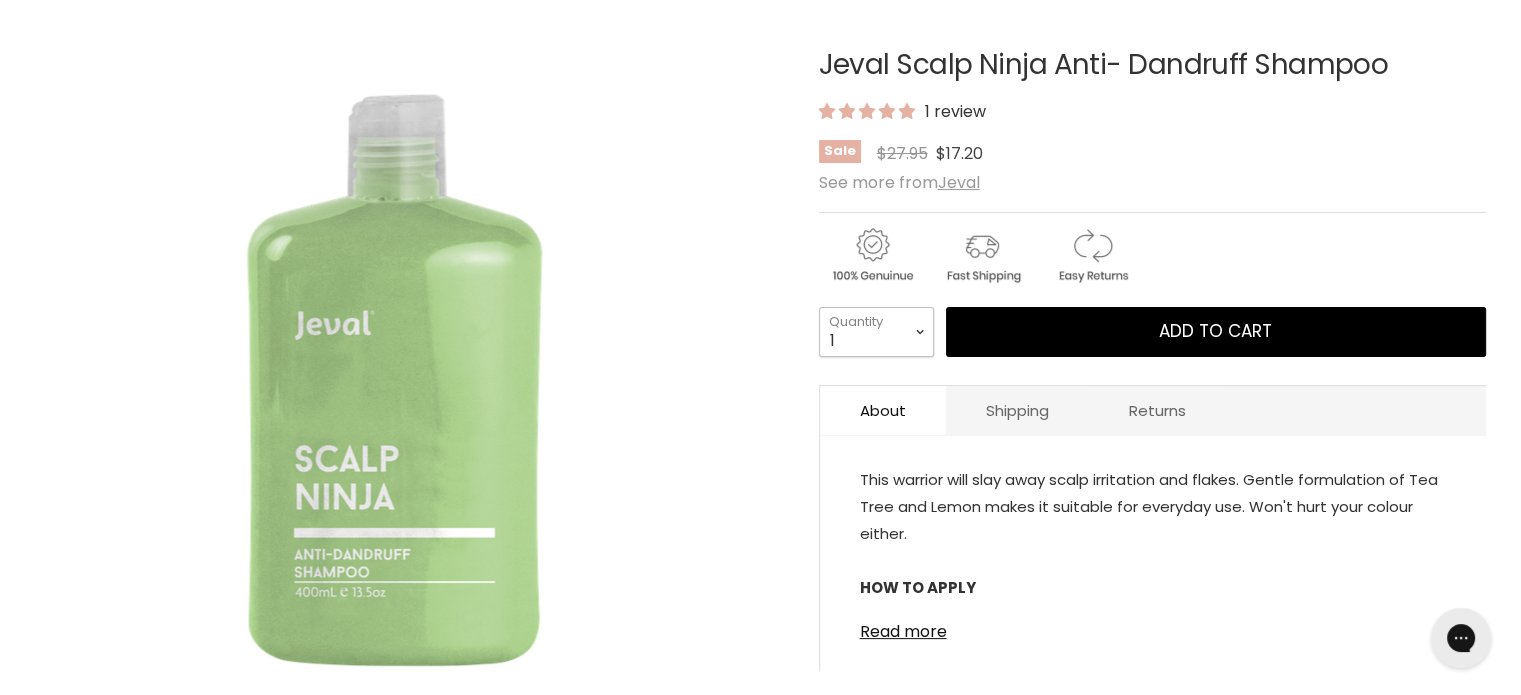 click on "1
2
3
4
5
6
7
8
9
10+" at bounding box center [876, 332] 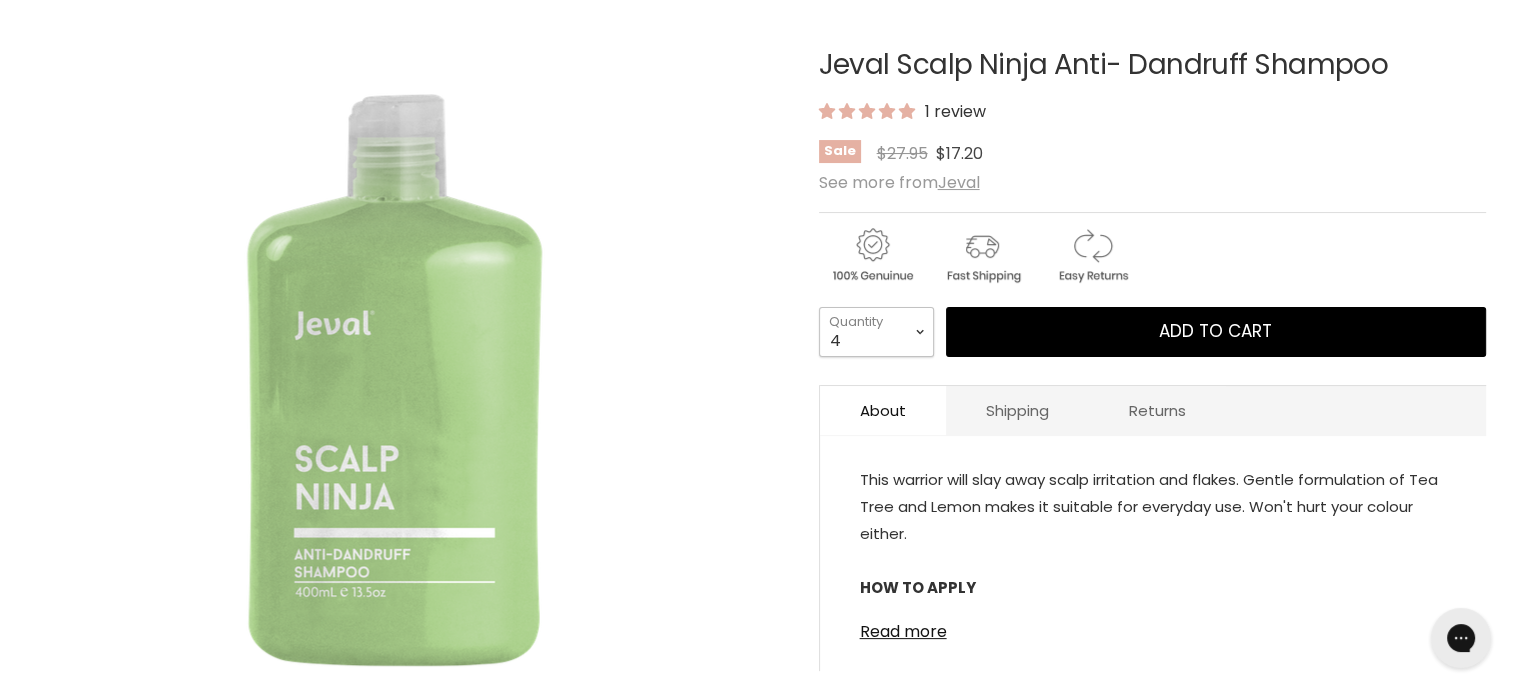 click on "1
2
3
4
5
6
7
8
9
10+" at bounding box center (876, 332) 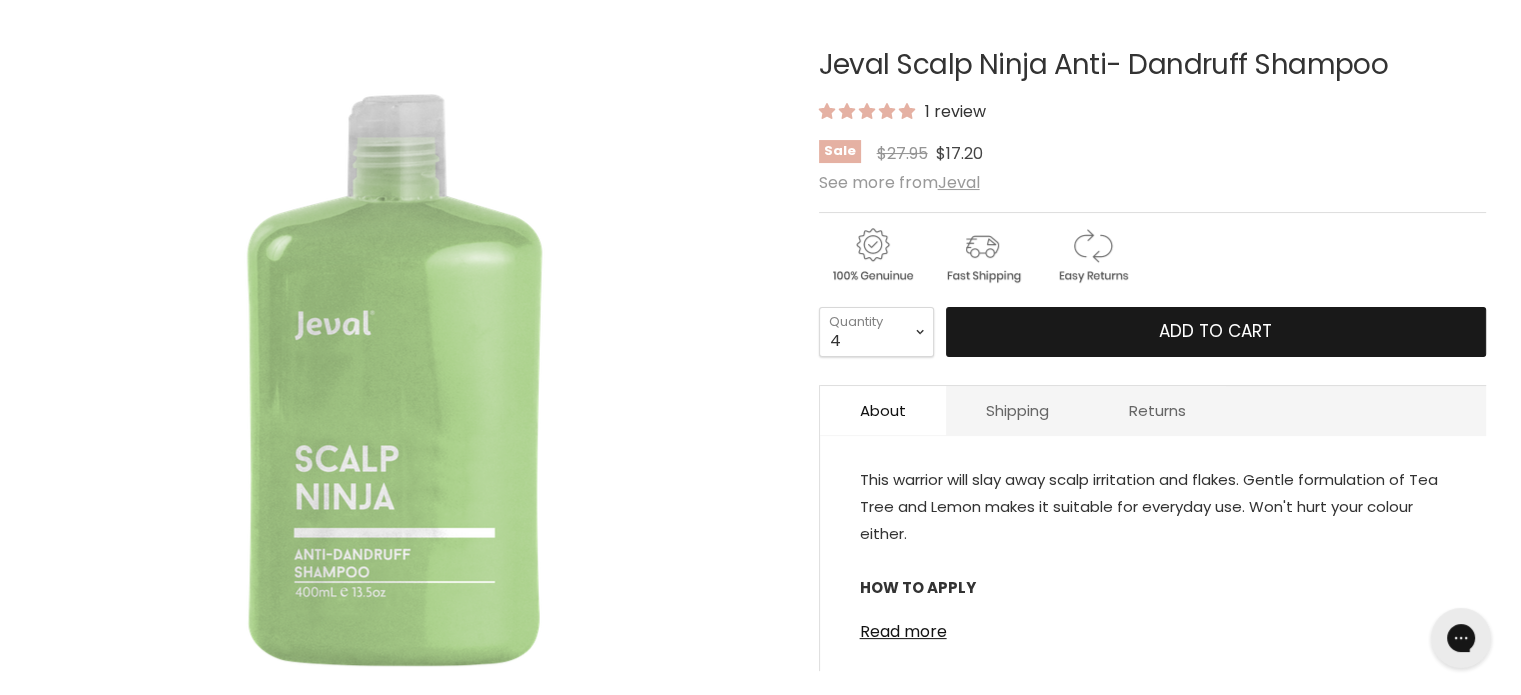 click on "Add to cart" at bounding box center [1215, 331] 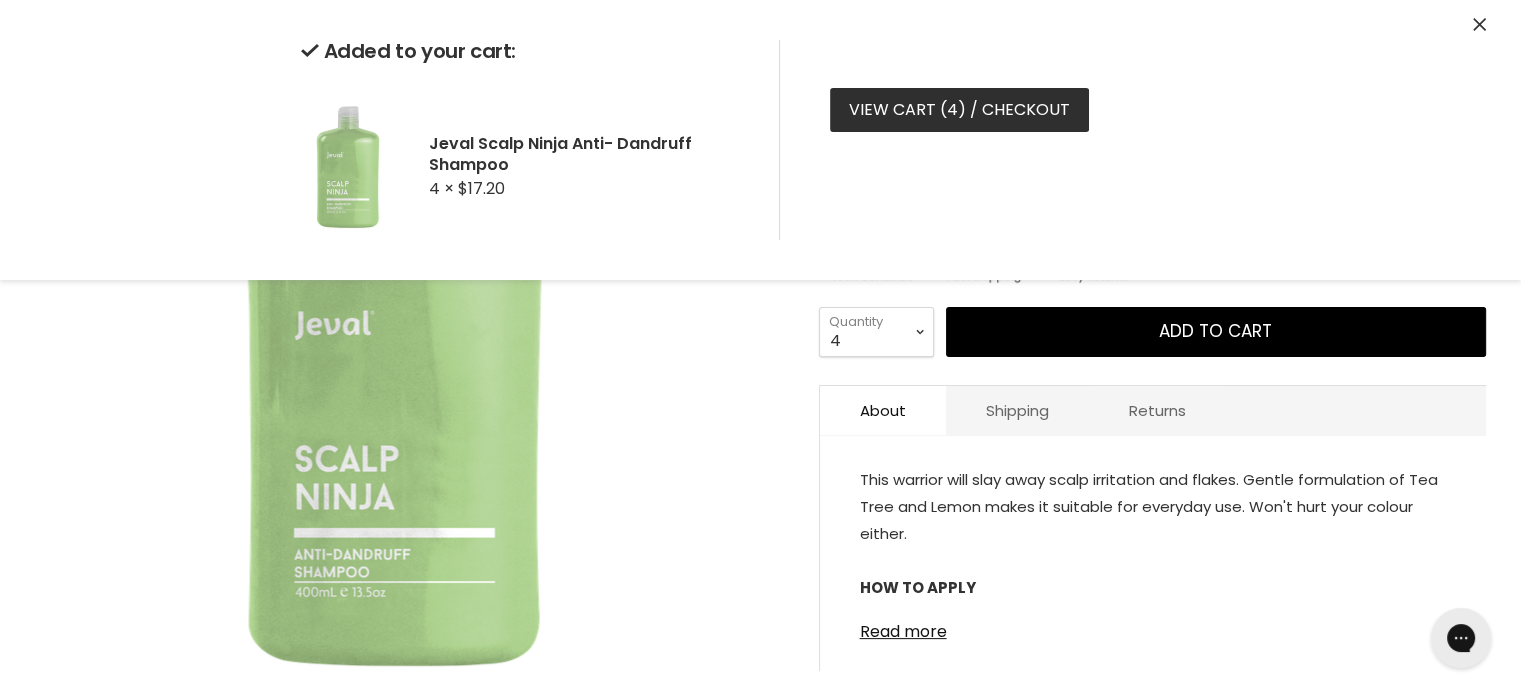 click on "View cart ( 4 )  /  Checkout" at bounding box center [959, 110] 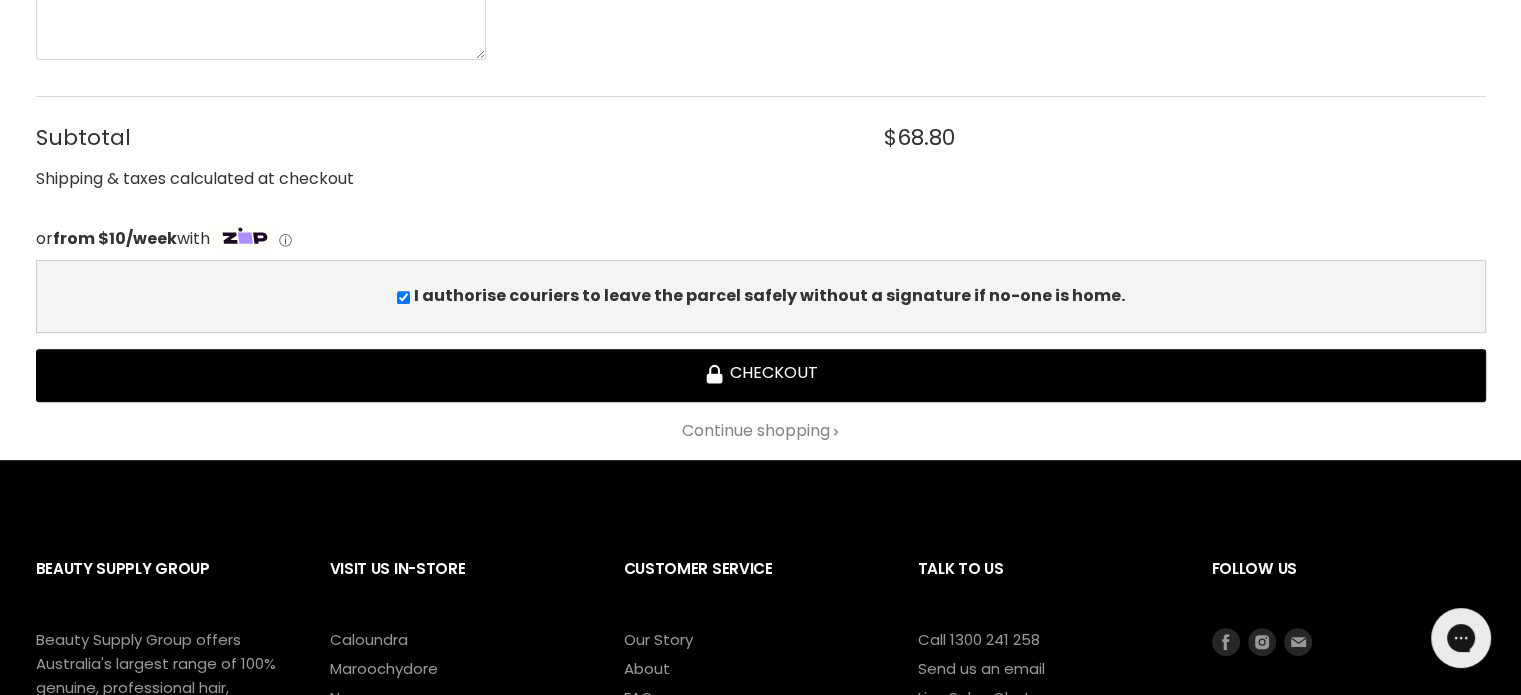 scroll, scrollTop: 800, scrollLeft: 0, axis: vertical 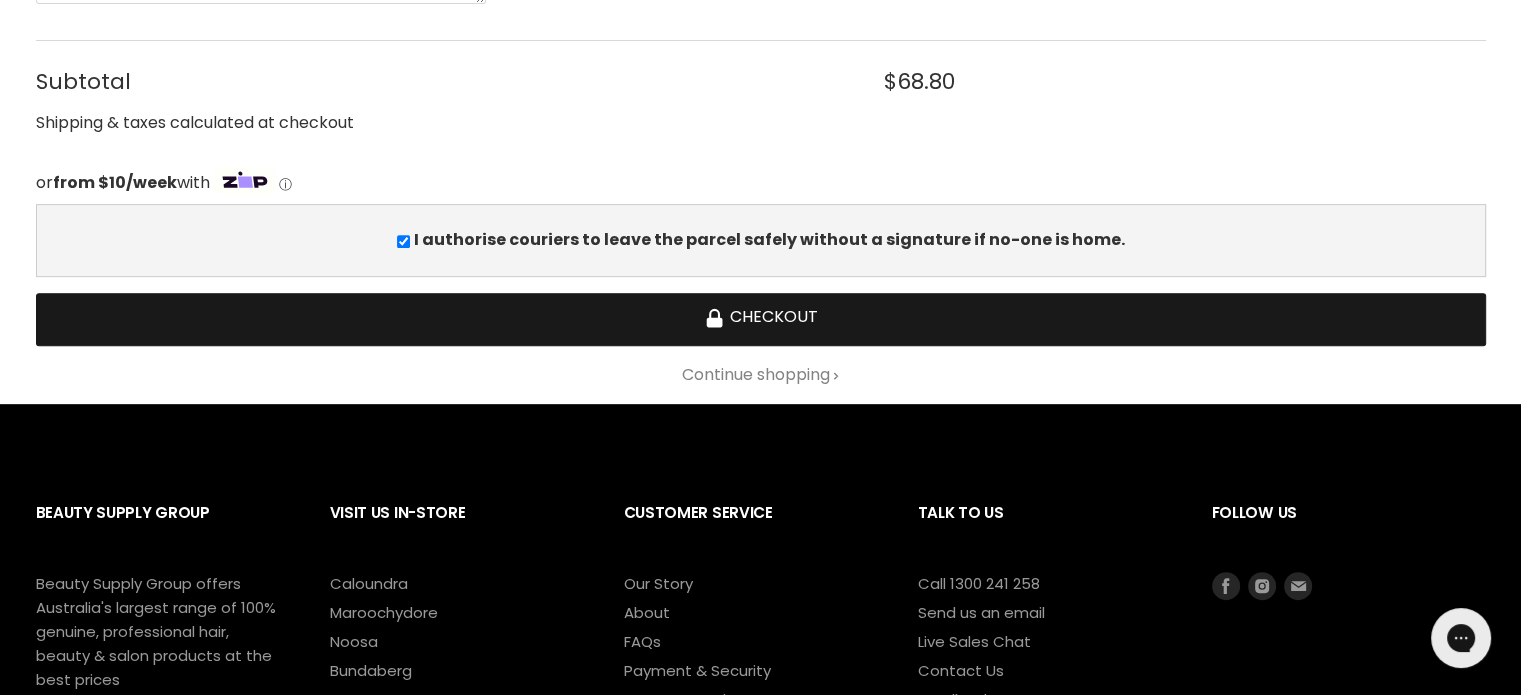 click on "Checkout" at bounding box center (761, 319) 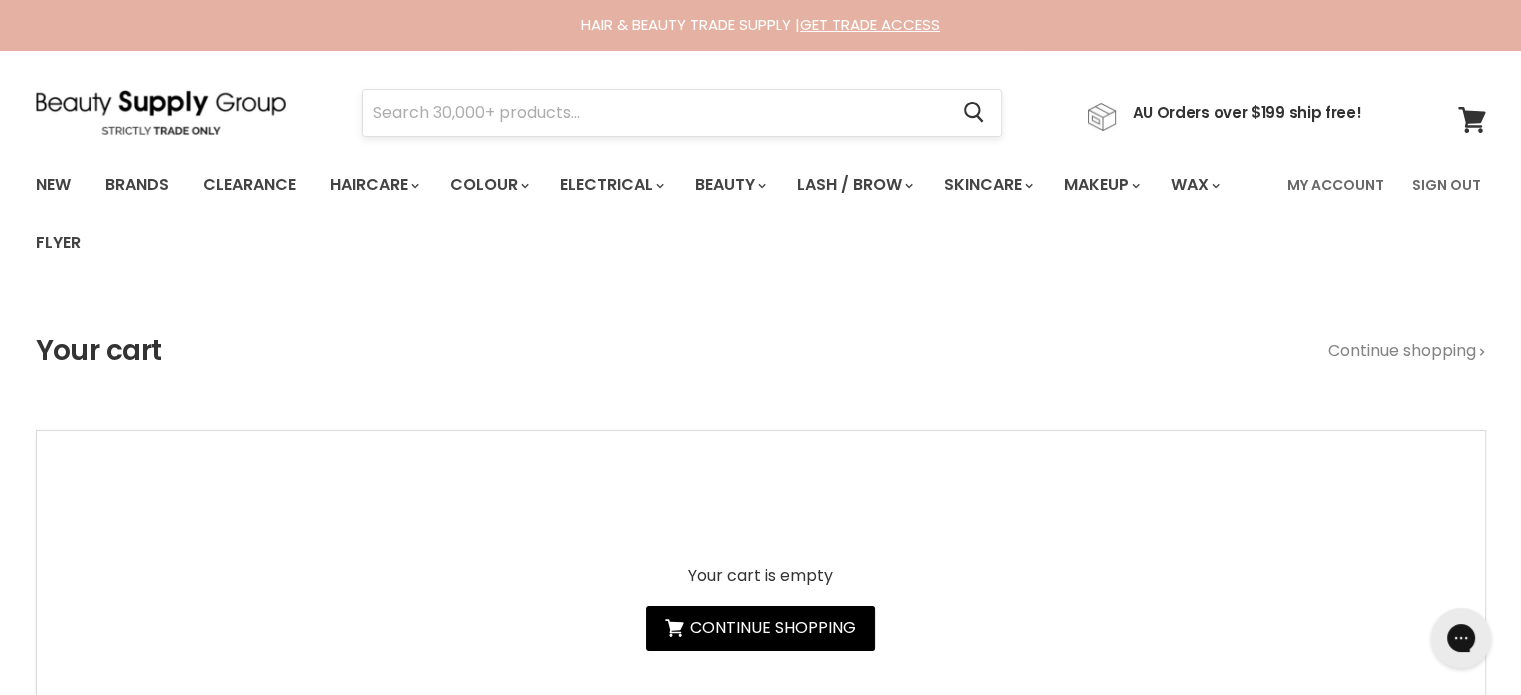 scroll, scrollTop: 0, scrollLeft: 0, axis: both 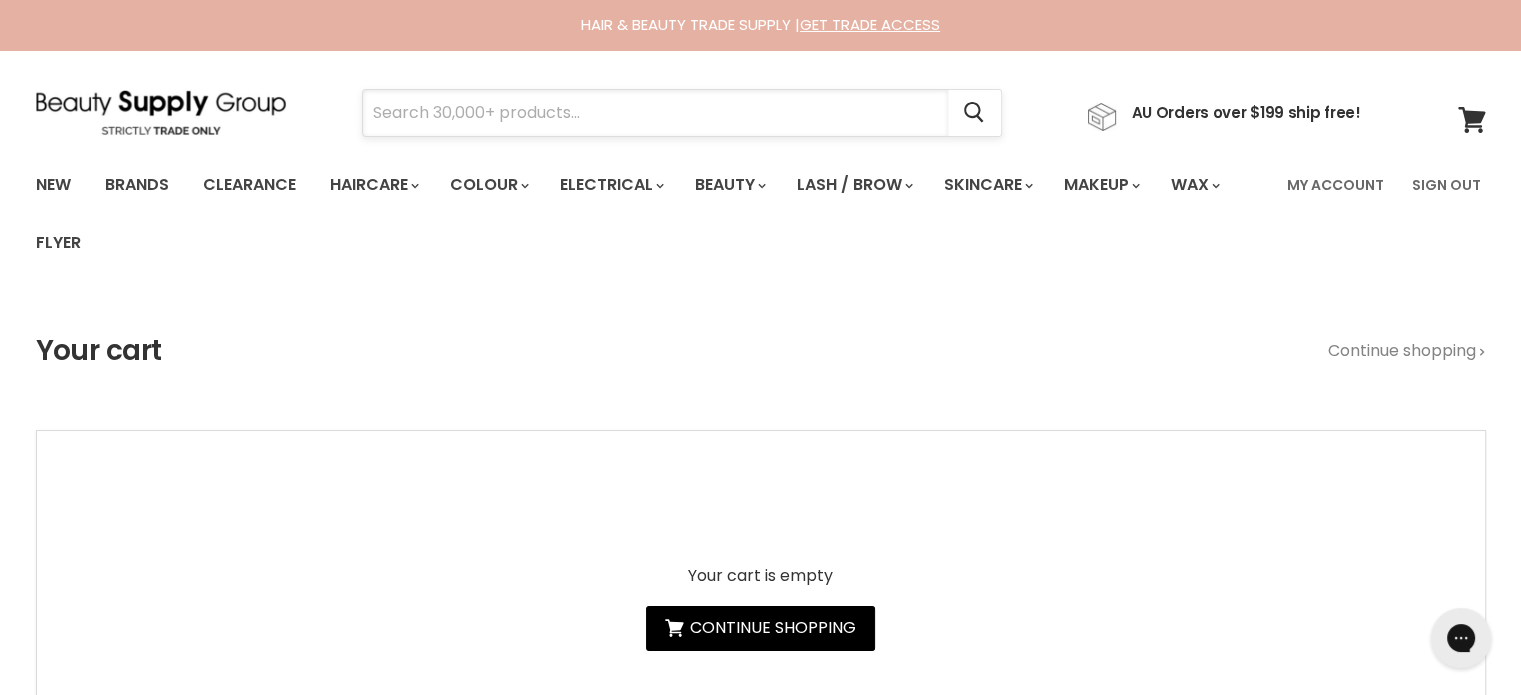 paste on "Qiqi Vega Permanent Hair Straightening Thin &" 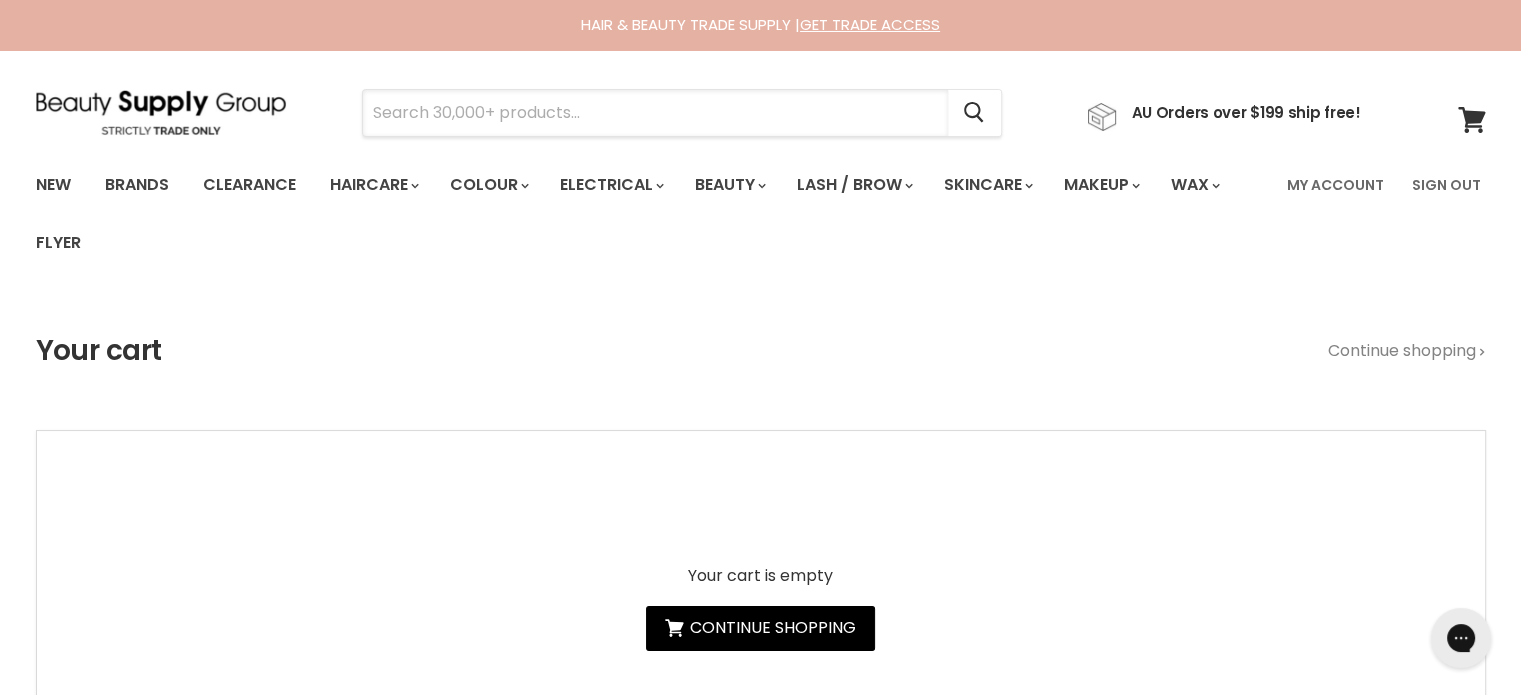 type on "Qiqi Vega Permanent Hair Straightening Thin &" 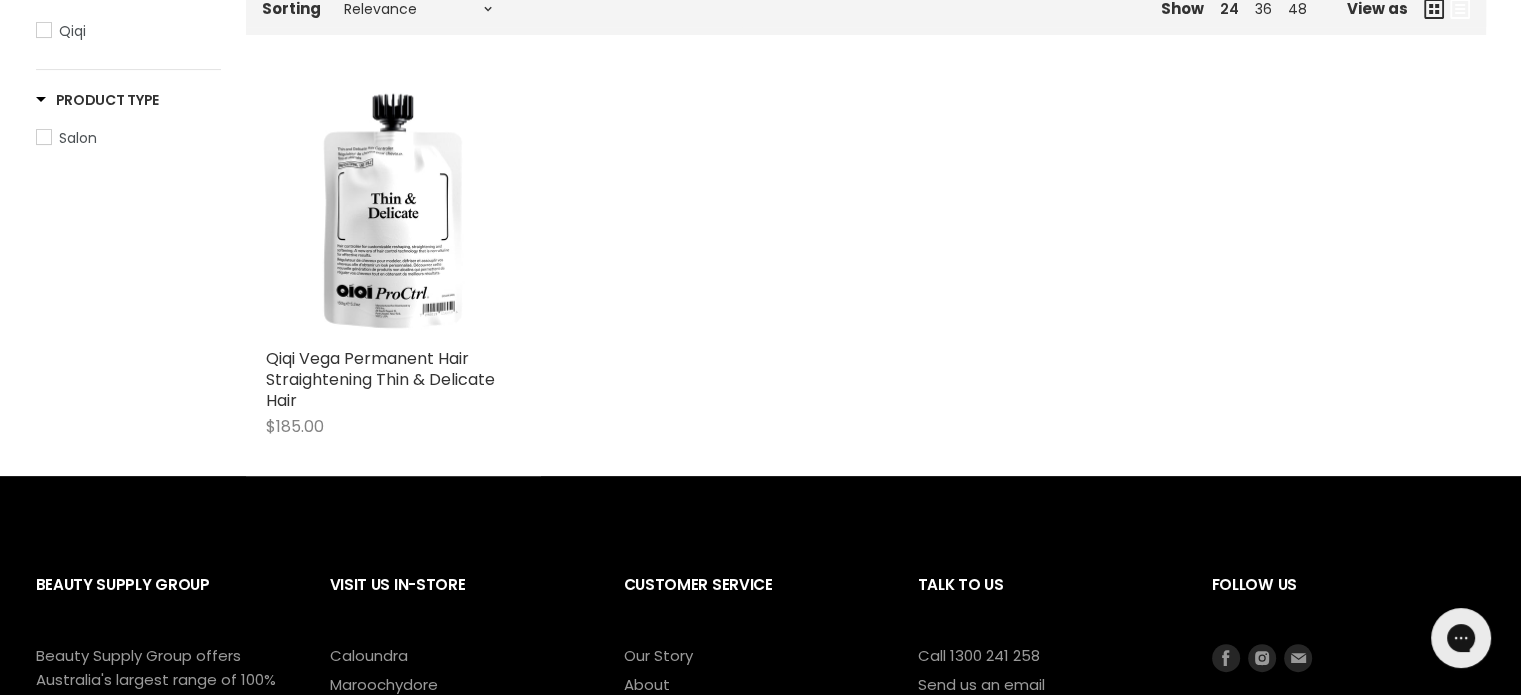 scroll, scrollTop: 500, scrollLeft: 0, axis: vertical 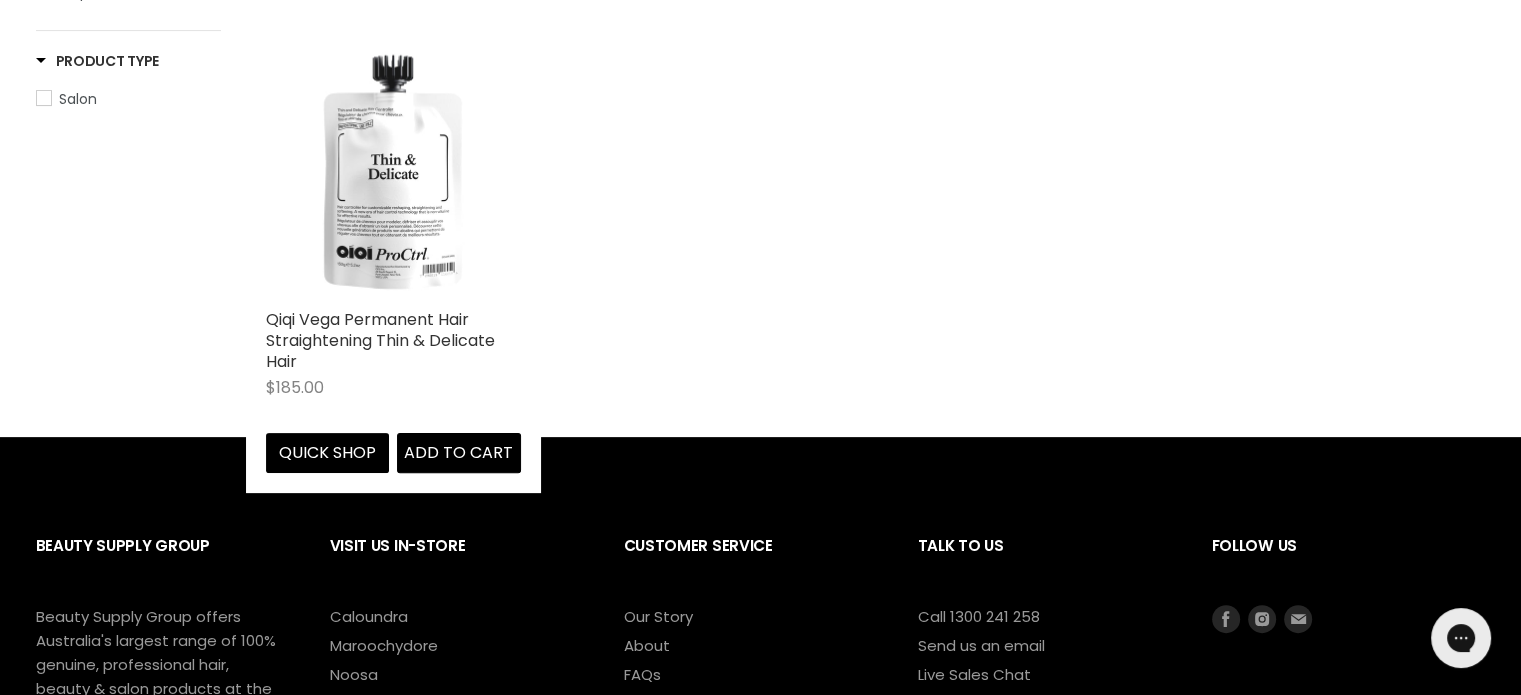 click at bounding box center [393, 171] 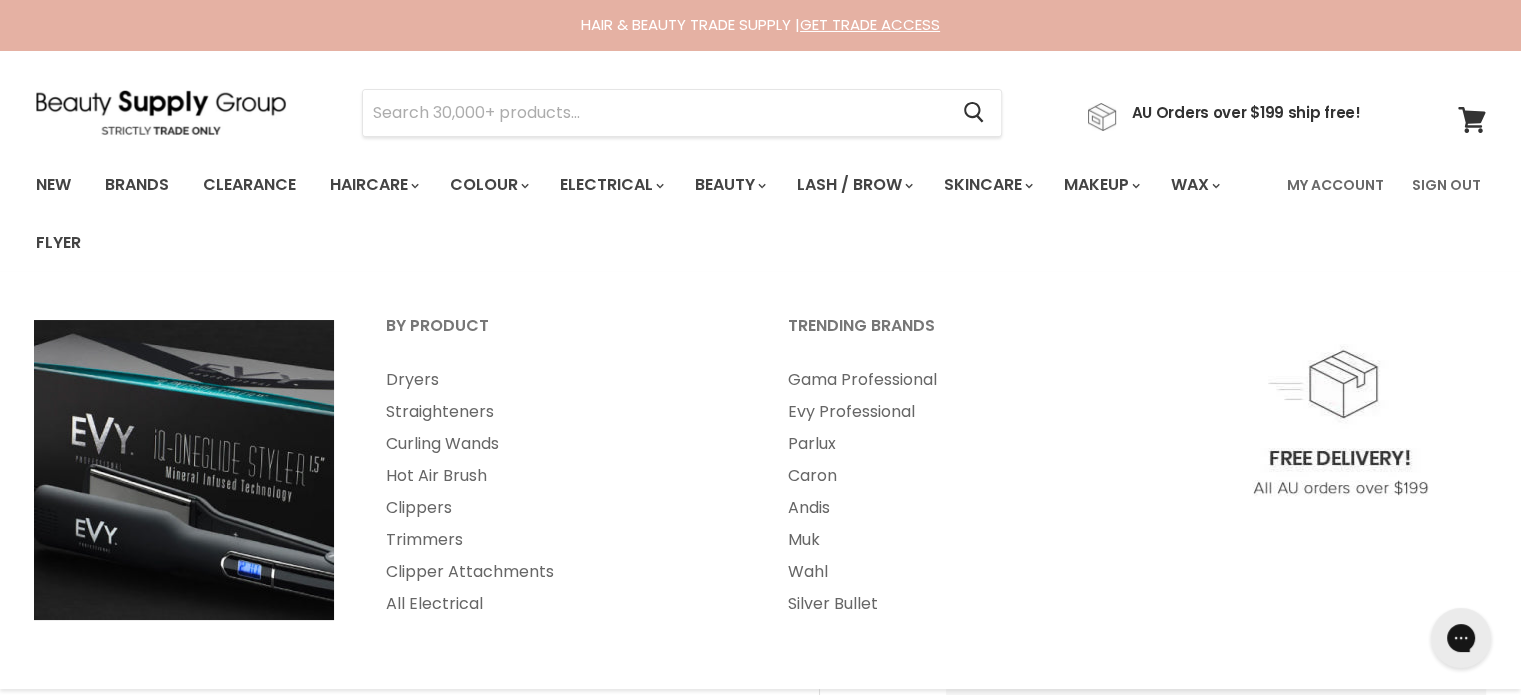 scroll, scrollTop: 0, scrollLeft: 0, axis: both 